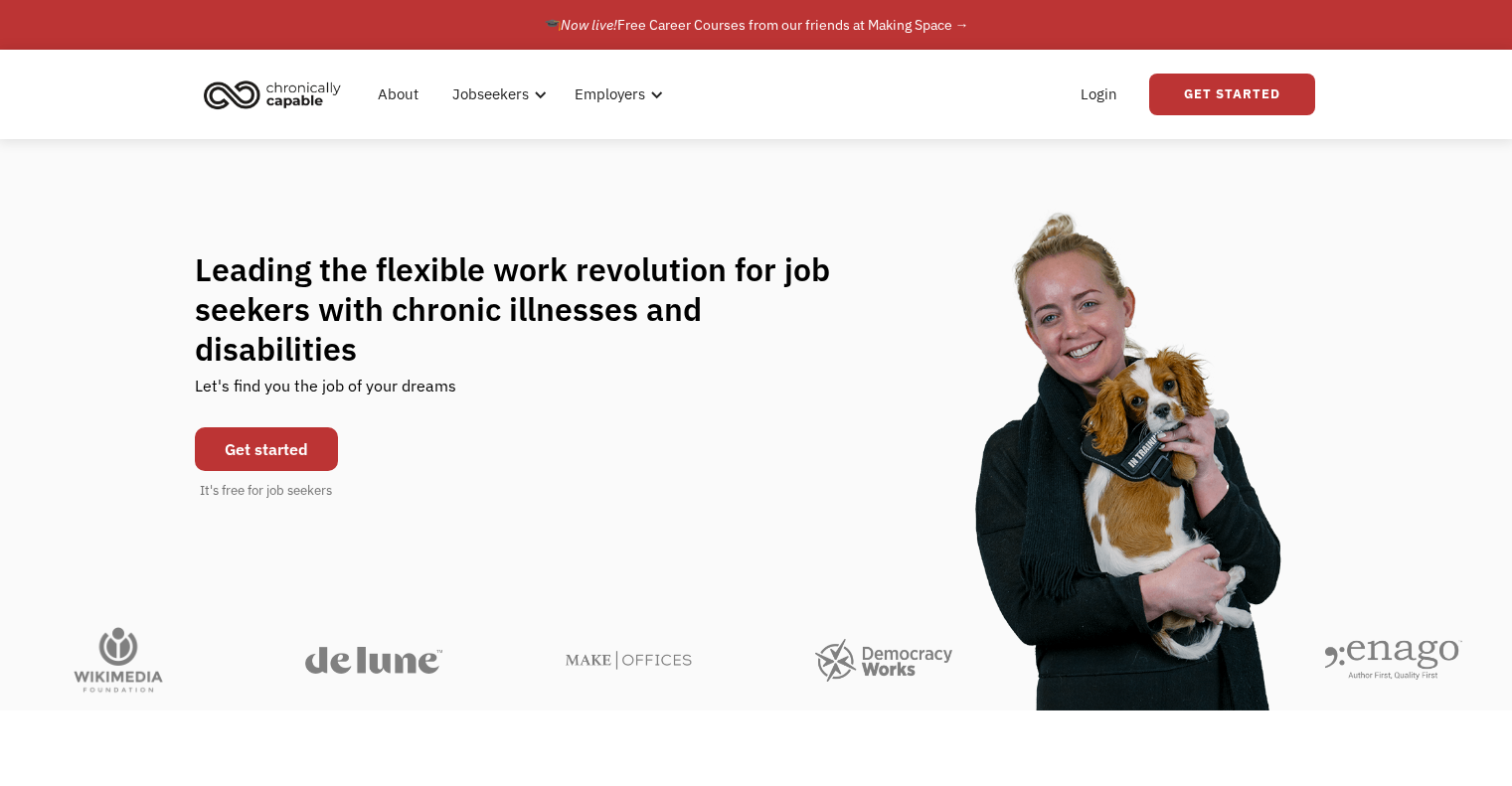 scroll, scrollTop: 0, scrollLeft: 0, axis: both 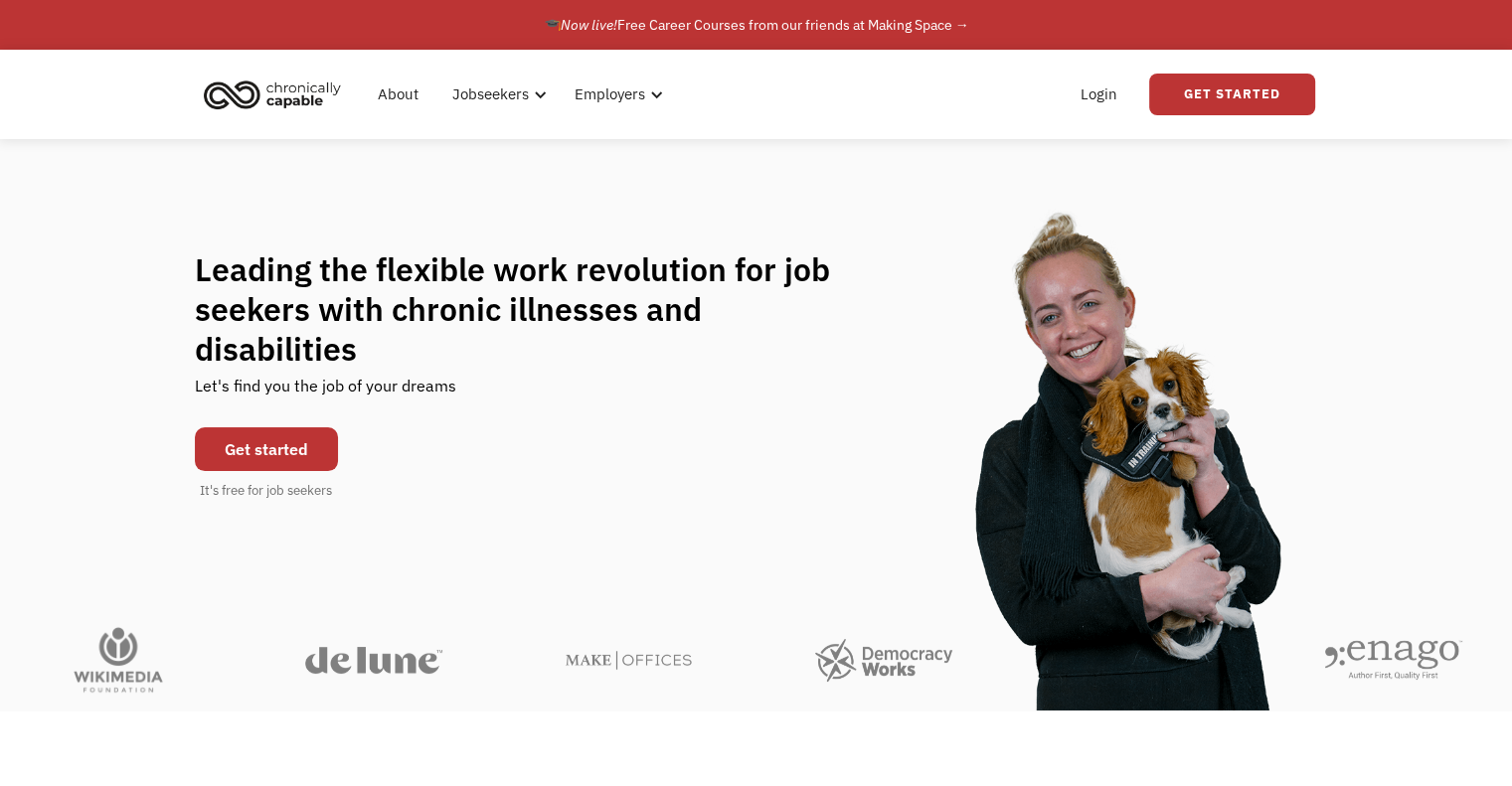 click on "Get started" at bounding box center [266, 449] 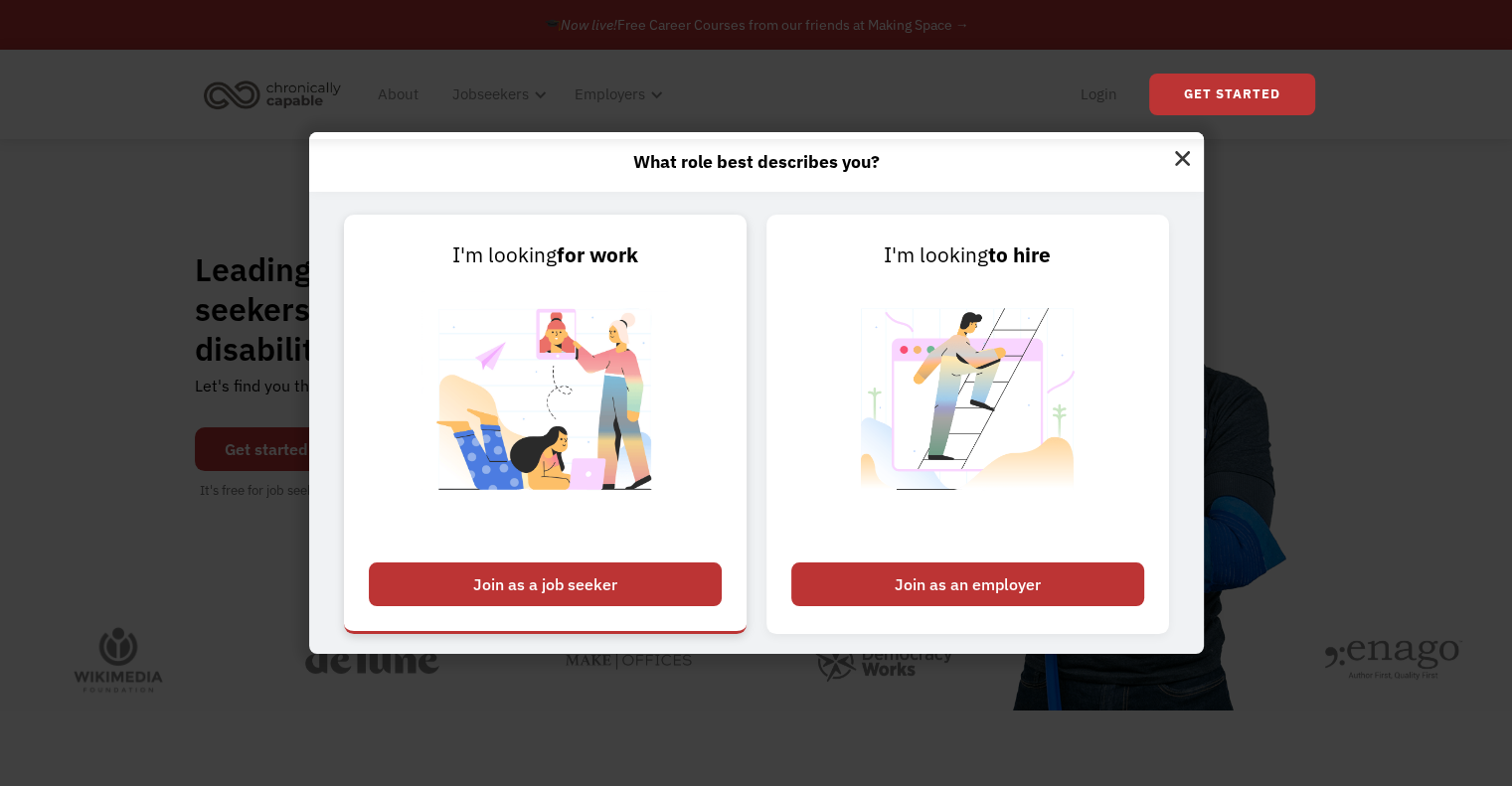 click on "Join as a job seeker" at bounding box center [545, 584] 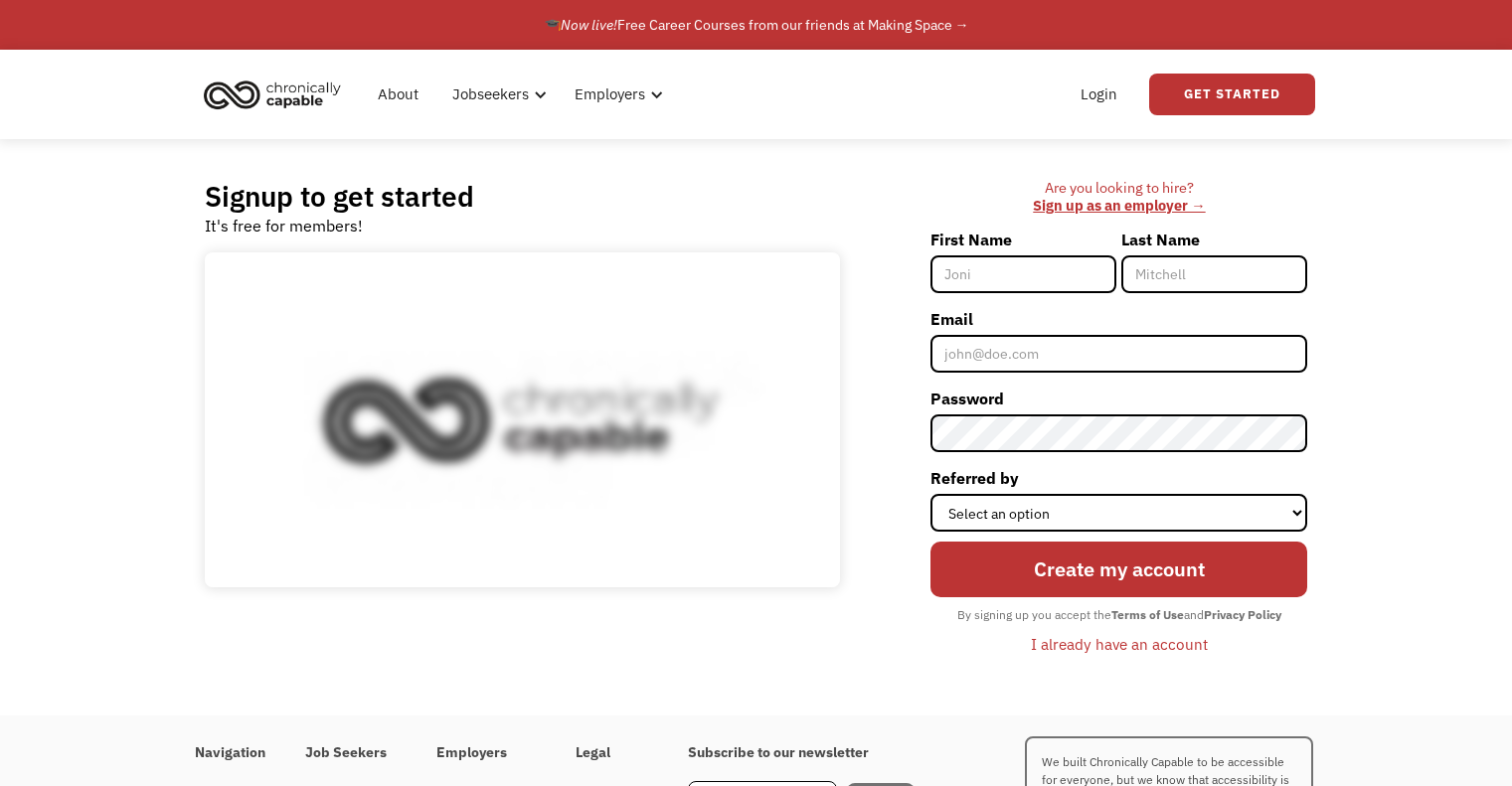 scroll, scrollTop: 0, scrollLeft: 0, axis: both 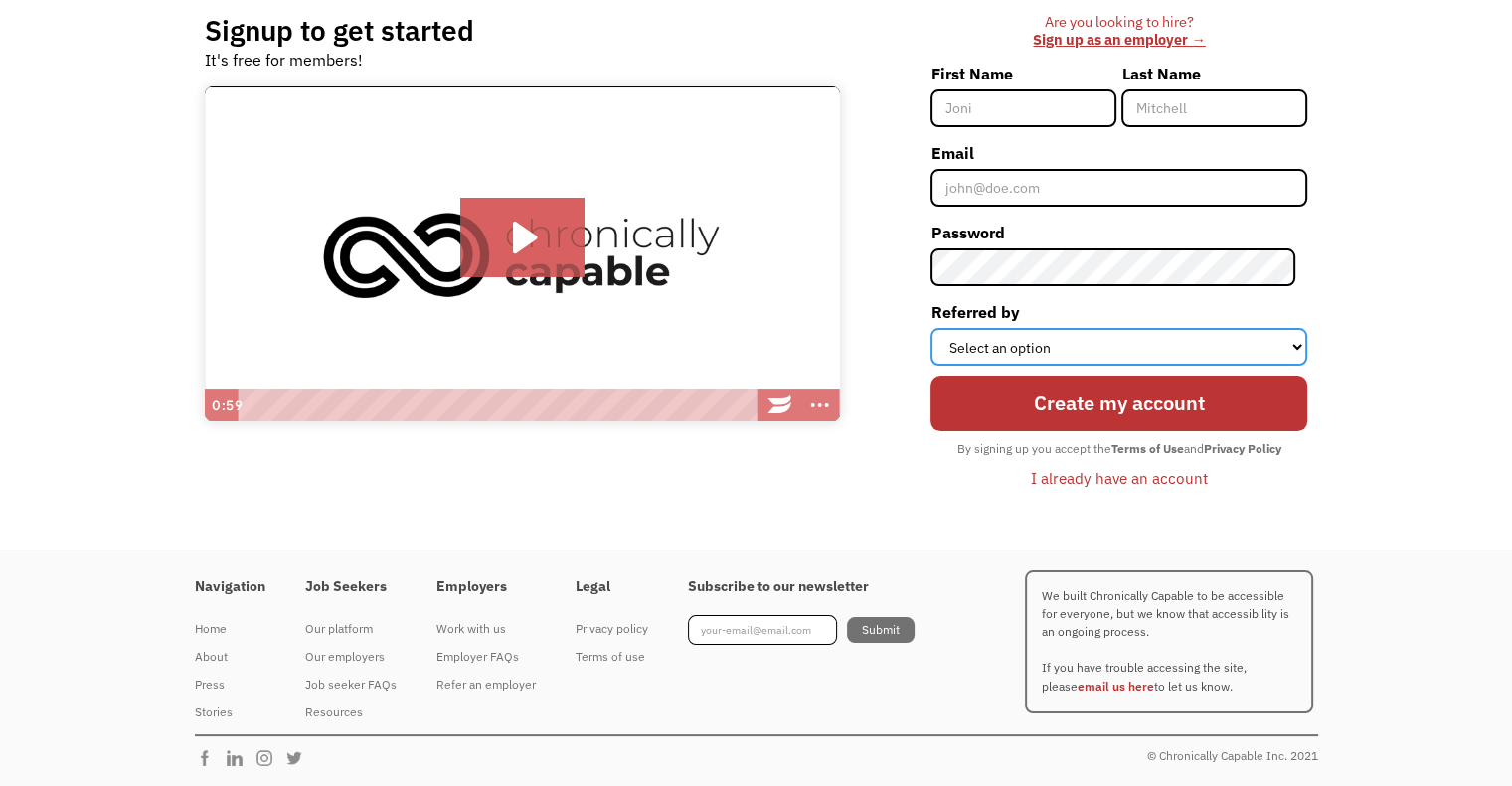 click on "Select an option Instagram Facebook Twitter Search Engine News Article Word of Mouth Employer Other" at bounding box center (1118, 347) 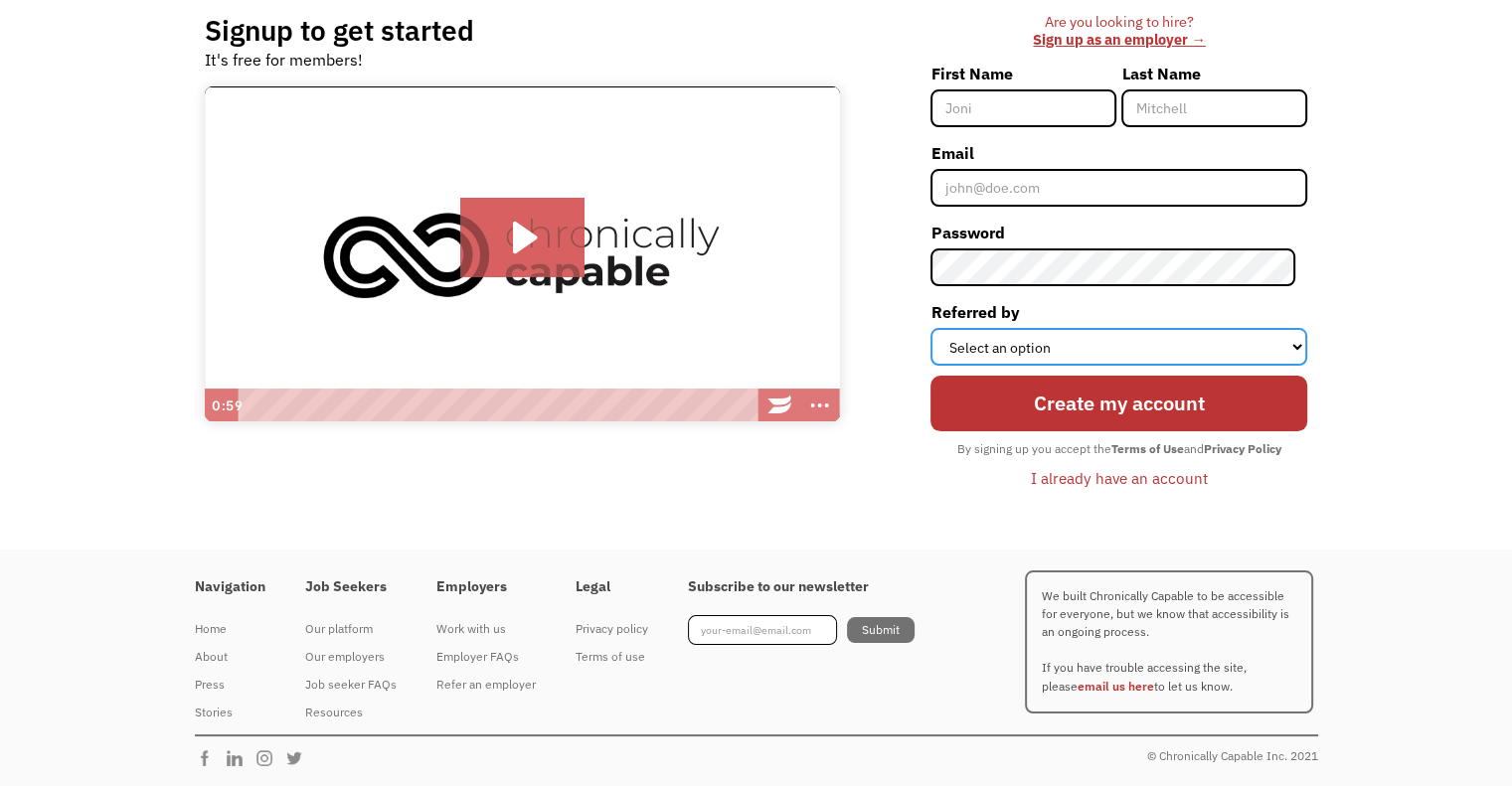 select on "Other" 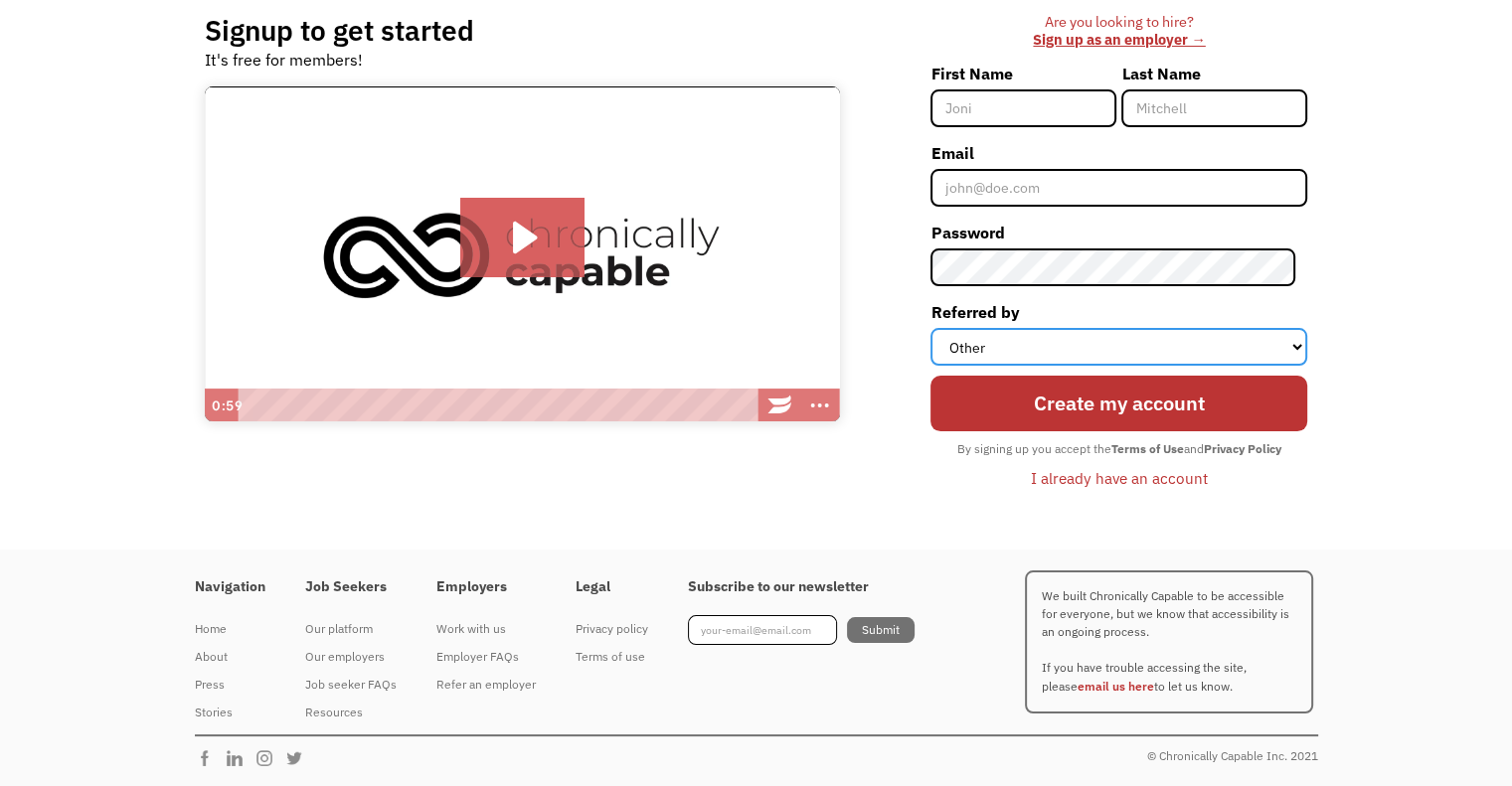click on "Select an option Instagram Facebook Twitter Search Engine News Article Word of Mouth Employer Other" at bounding box center [1118, 347] 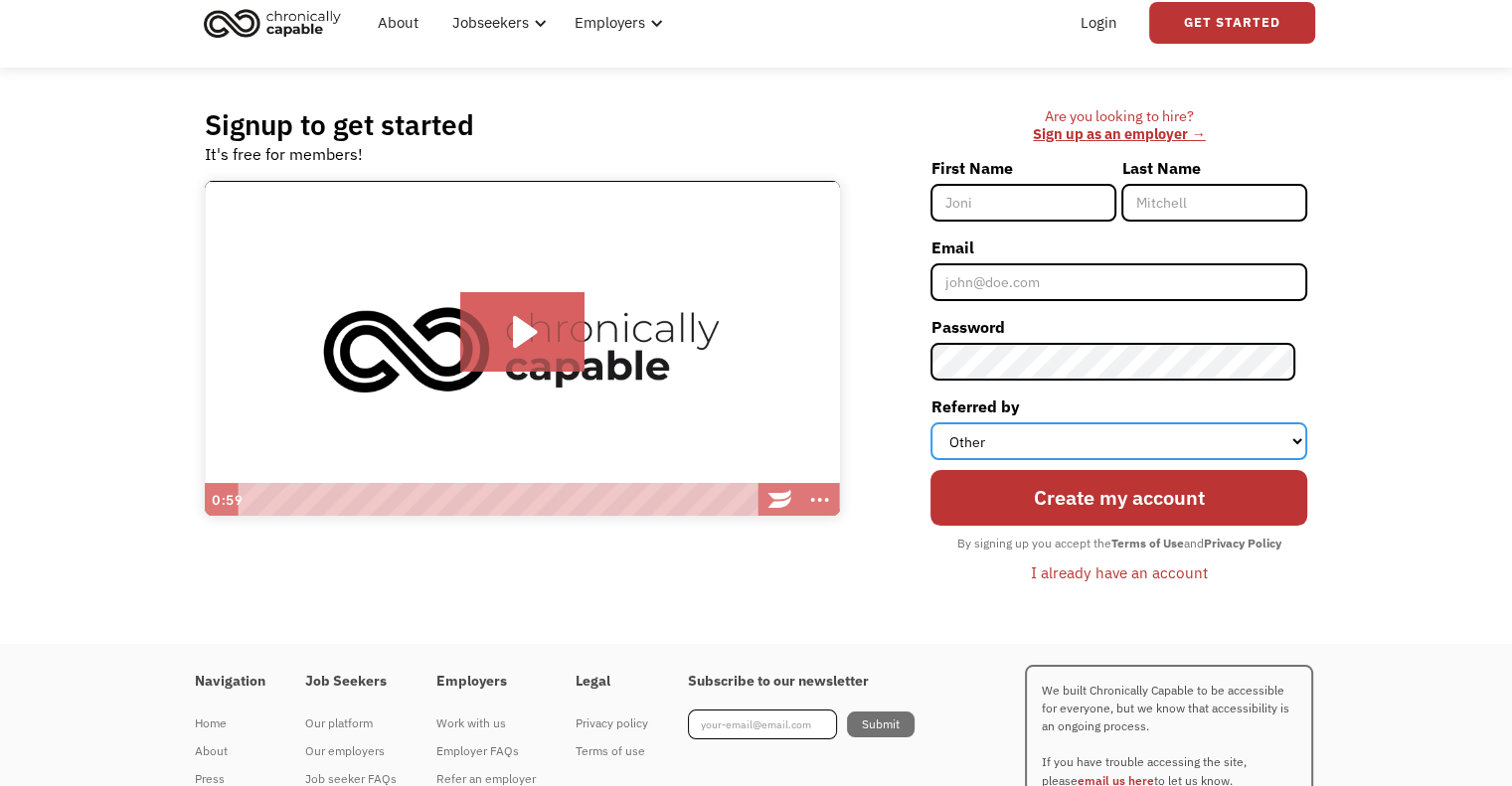 scroll, scrollTop: 67, scrollLeft: 0, axis: vertical 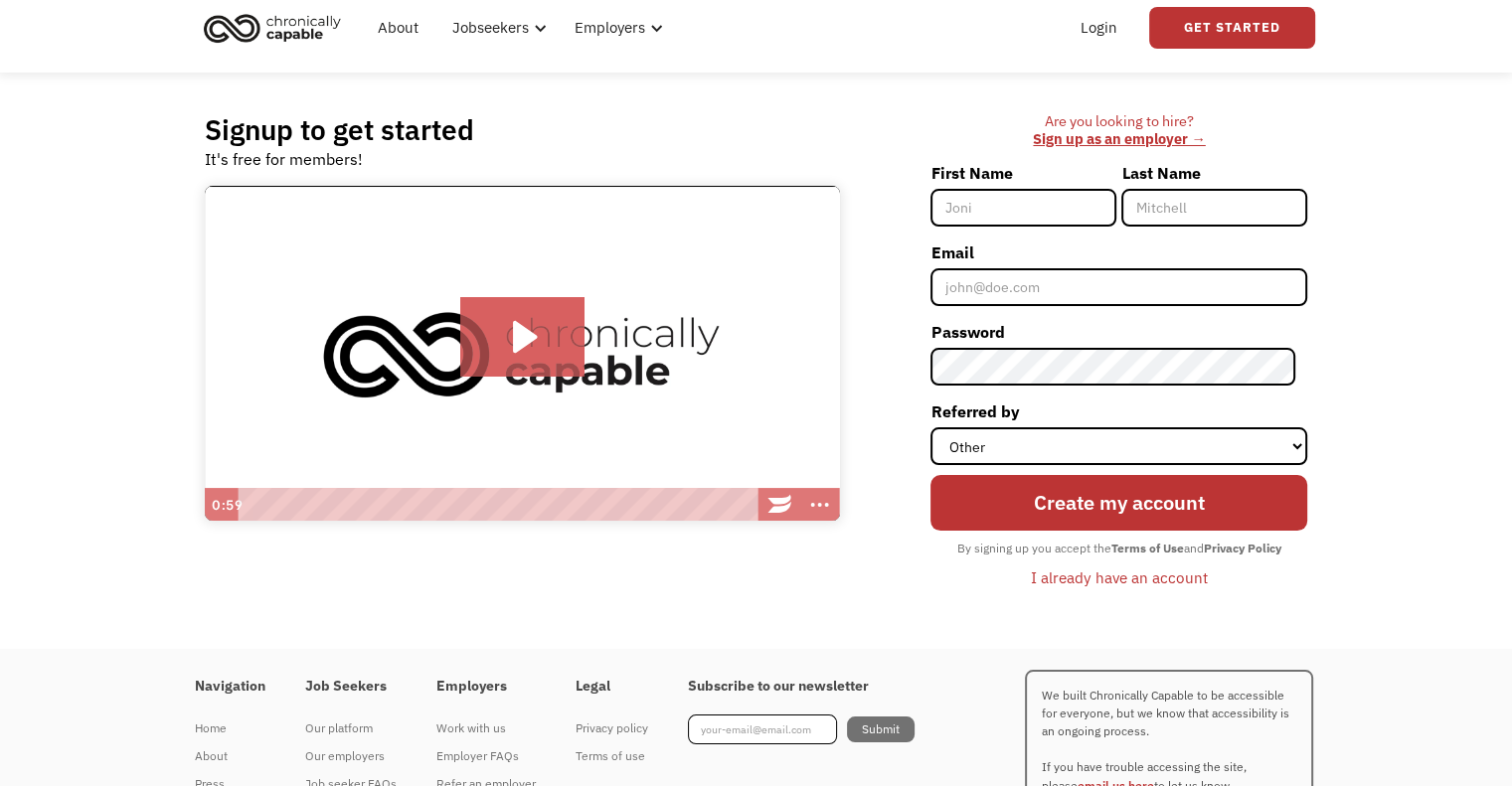 click on "First Name" at bounding box center (1023, 208) 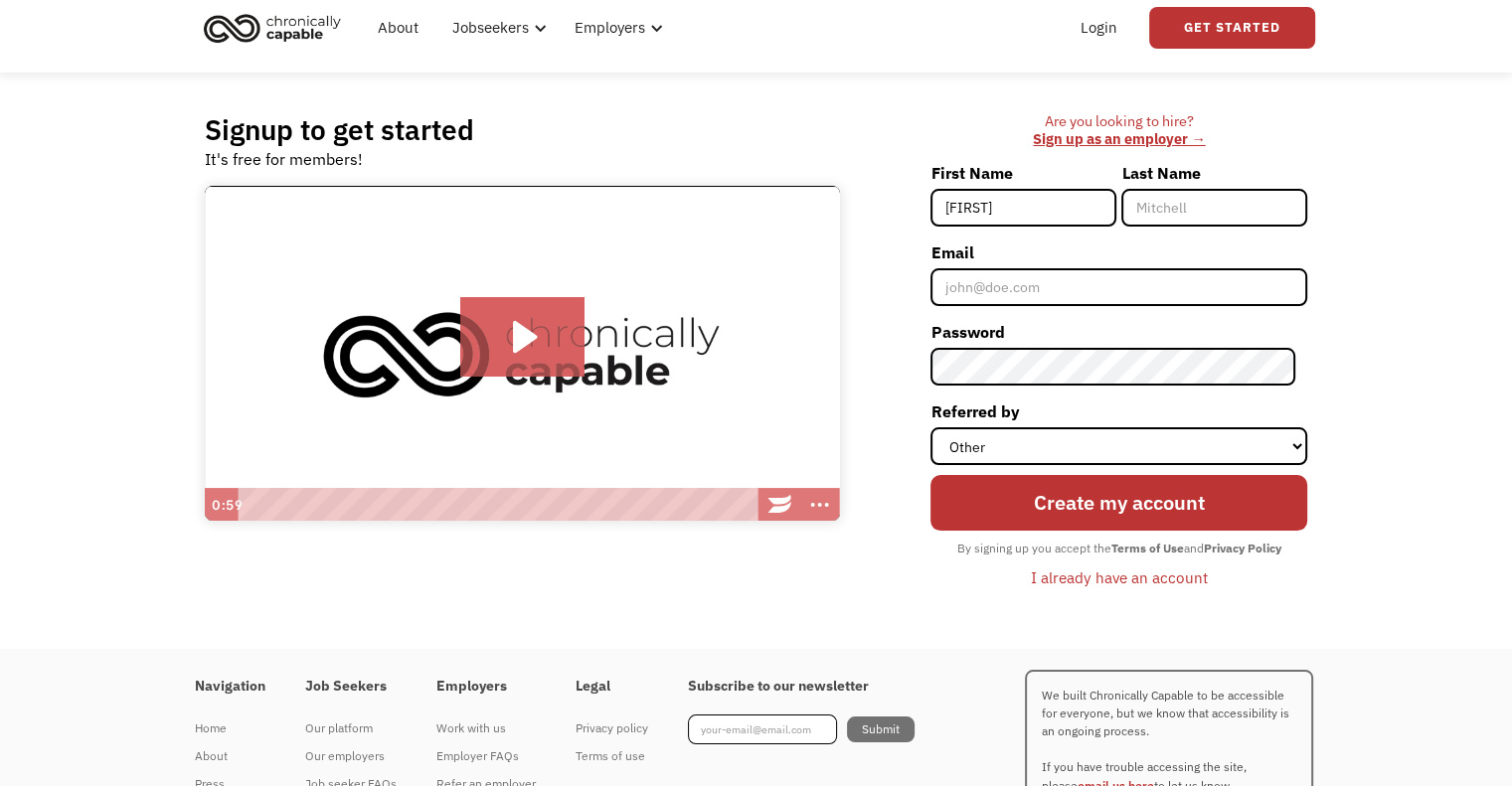 type on "[LAST]" 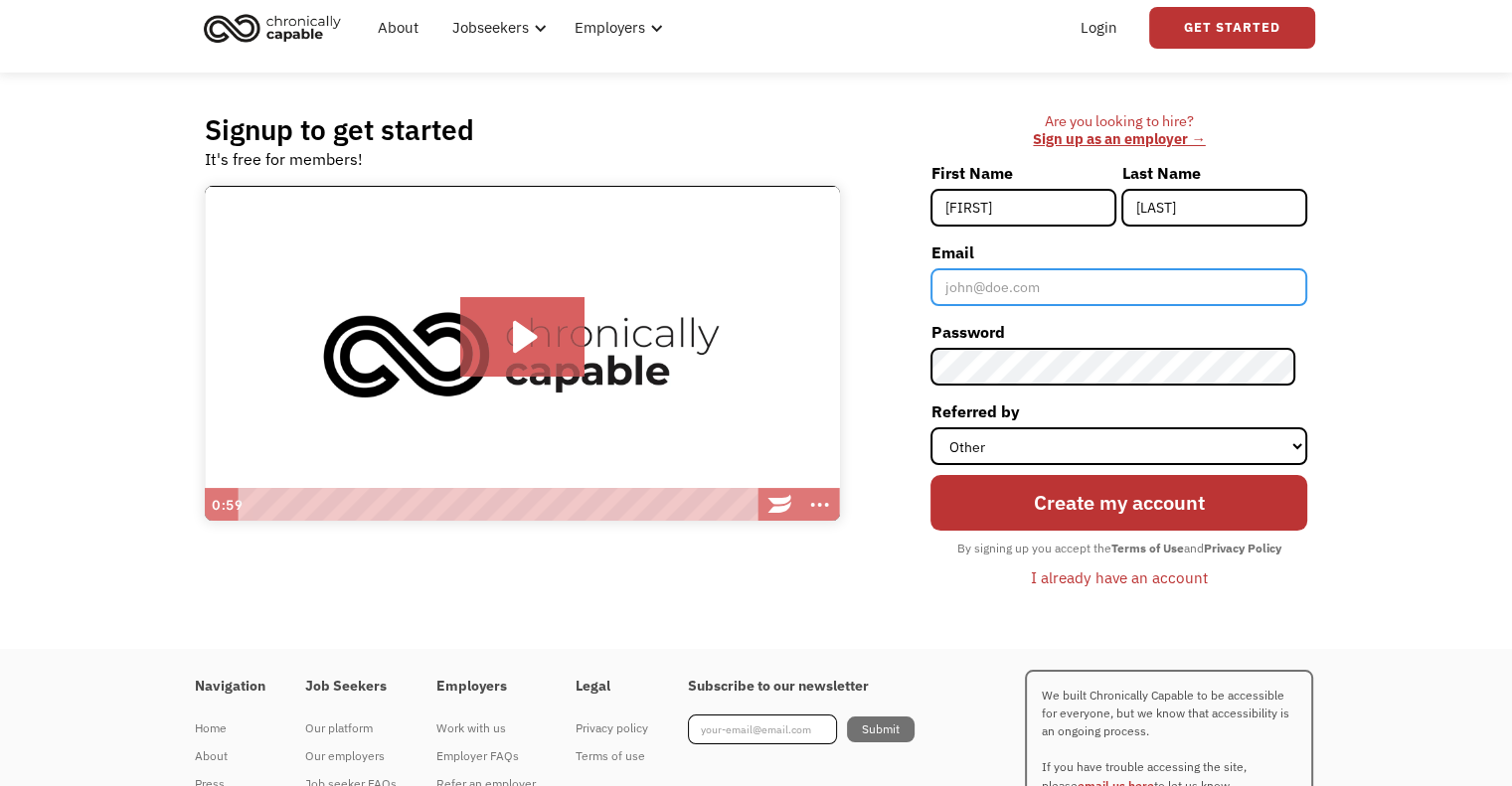 click on "Email" at bounding box center (1118, 287) 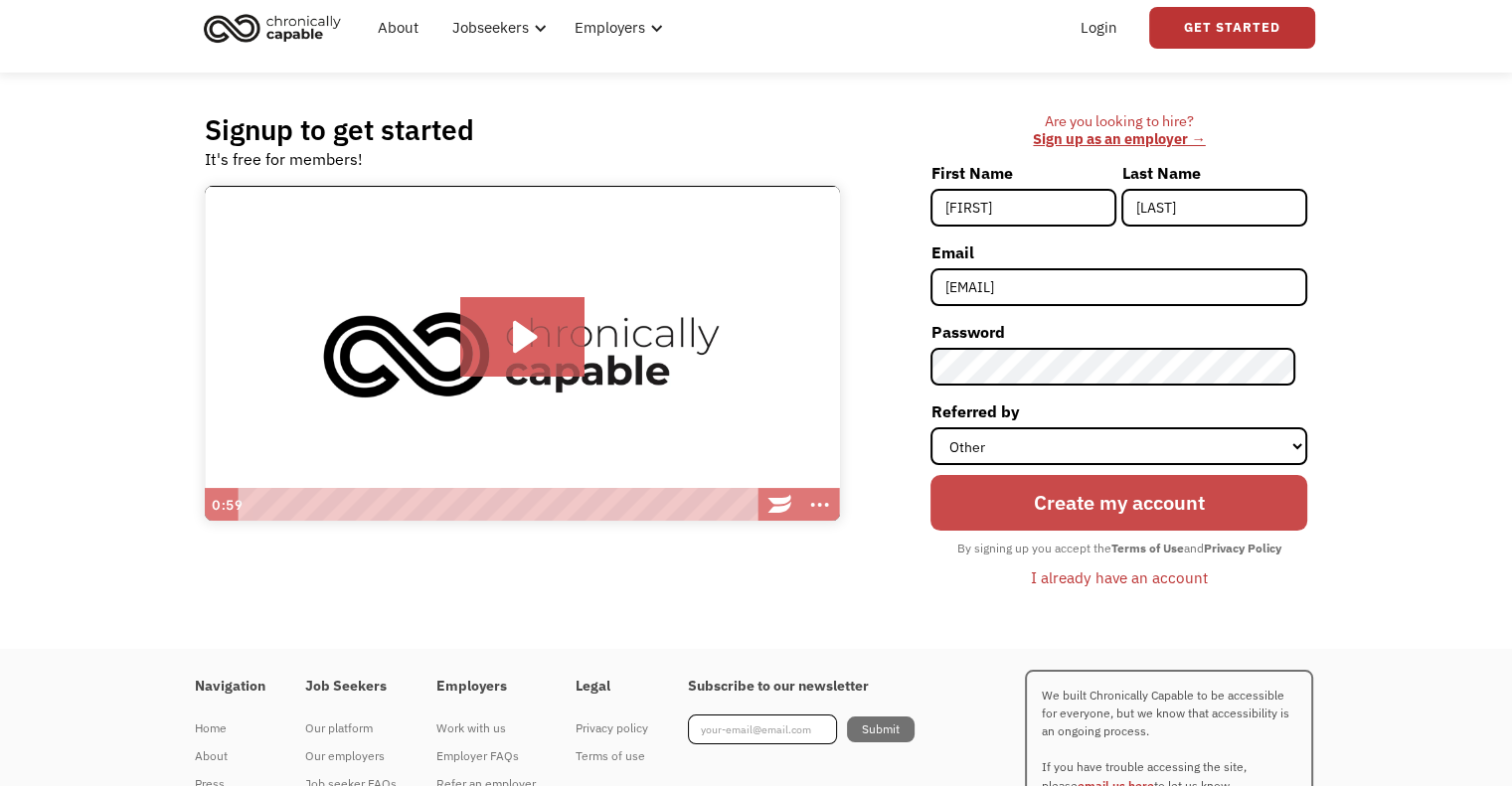 click on "Create my account" at bounding box center [1118, 503] 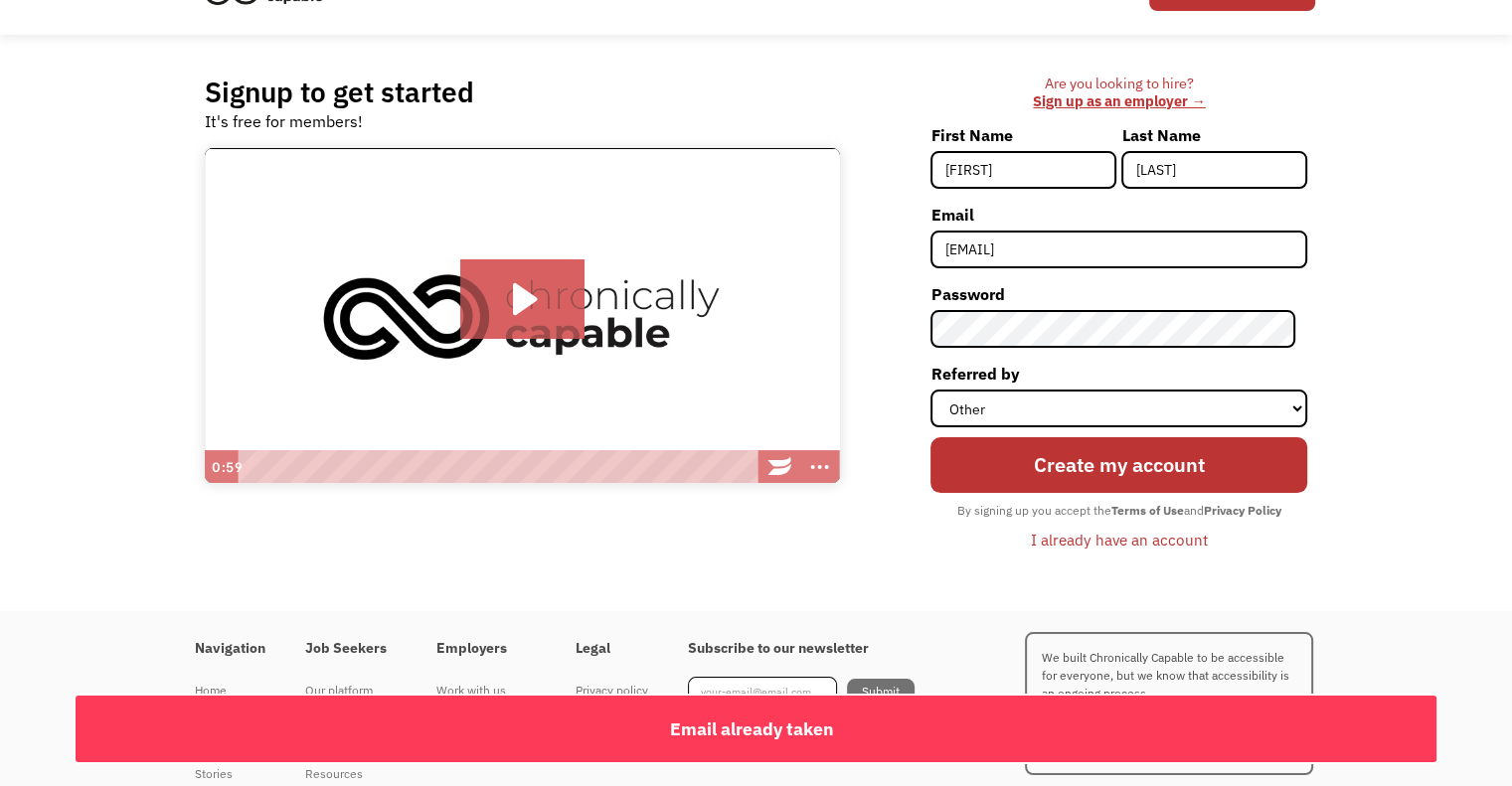 scroll, scrollTop: 166, scrollLeft: 0, axis: vertical 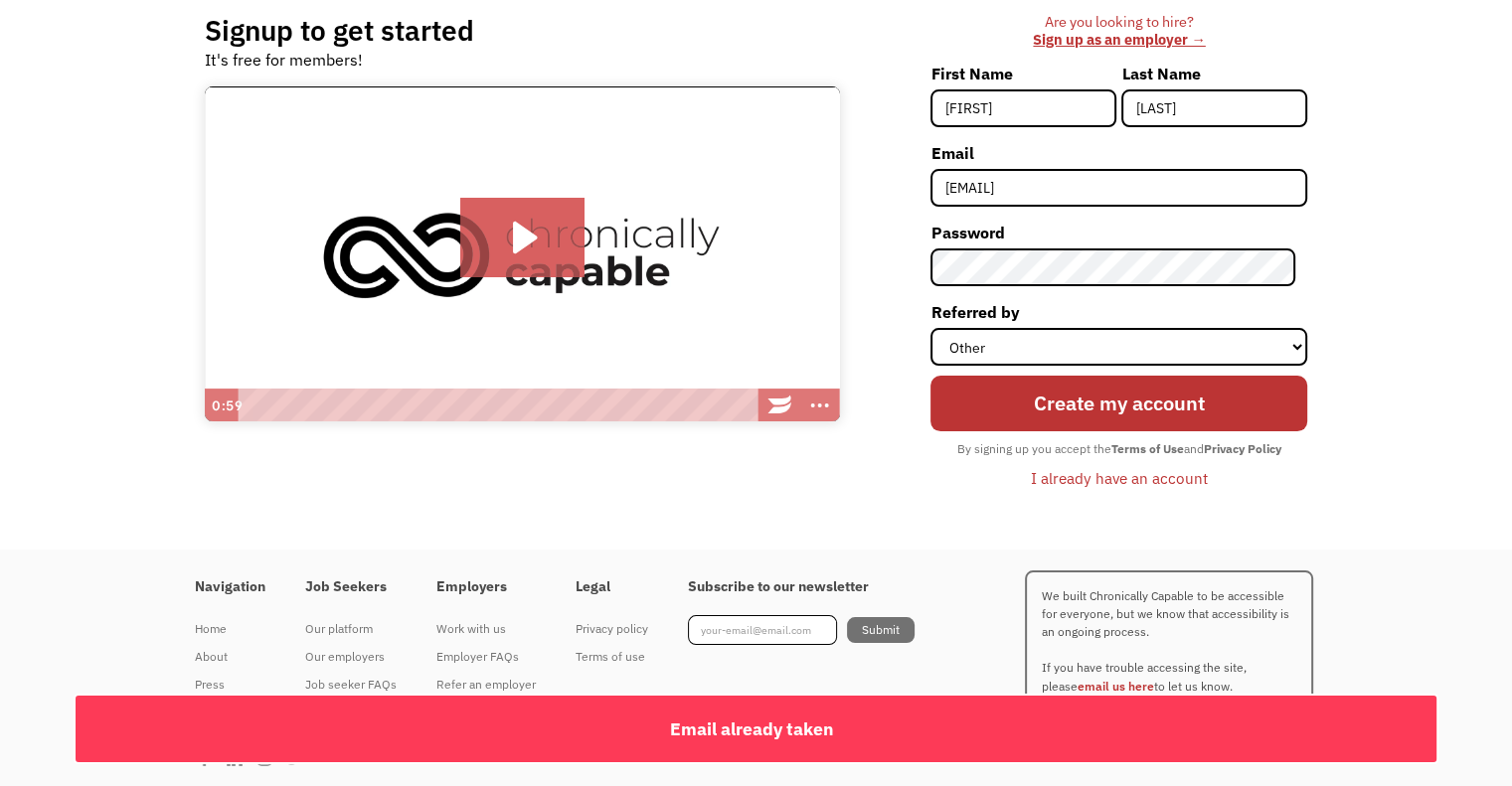 click on "I already have an account" at bounding box center (1119, 478) 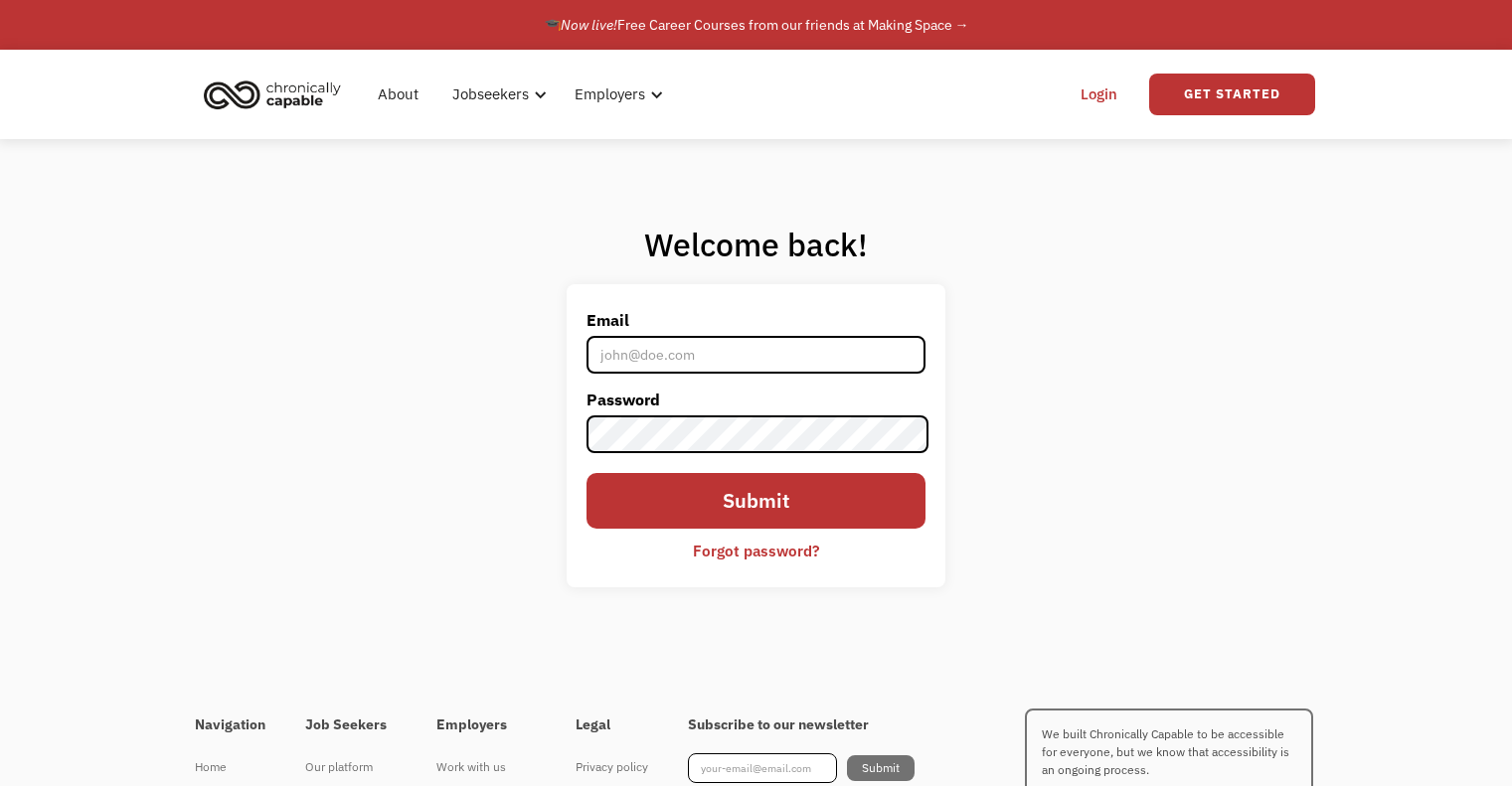 scroll, scrollTop: 0, scrollLeft: 0, axis: both 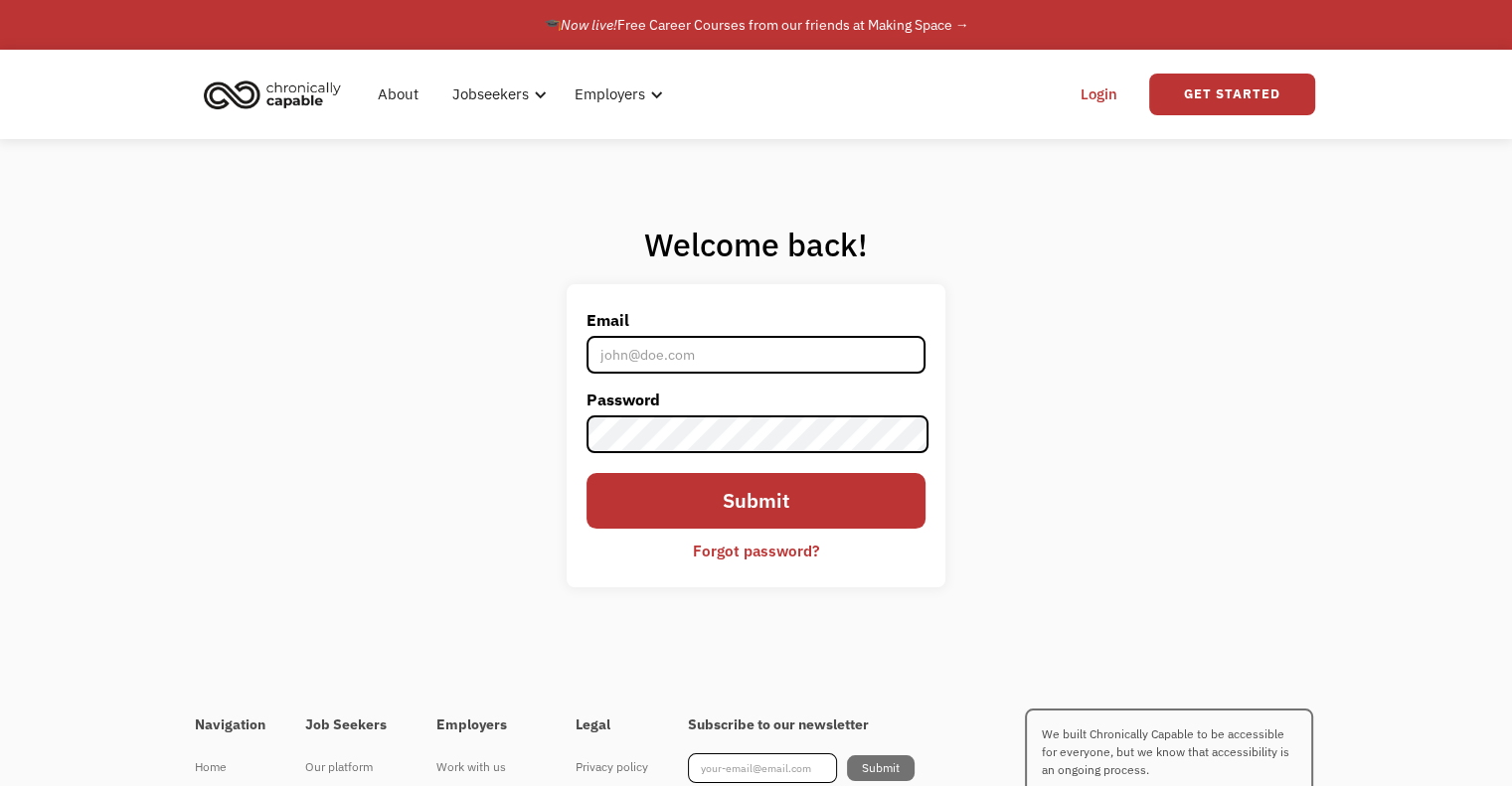 click on "Email" at bounding box center [756, 355] 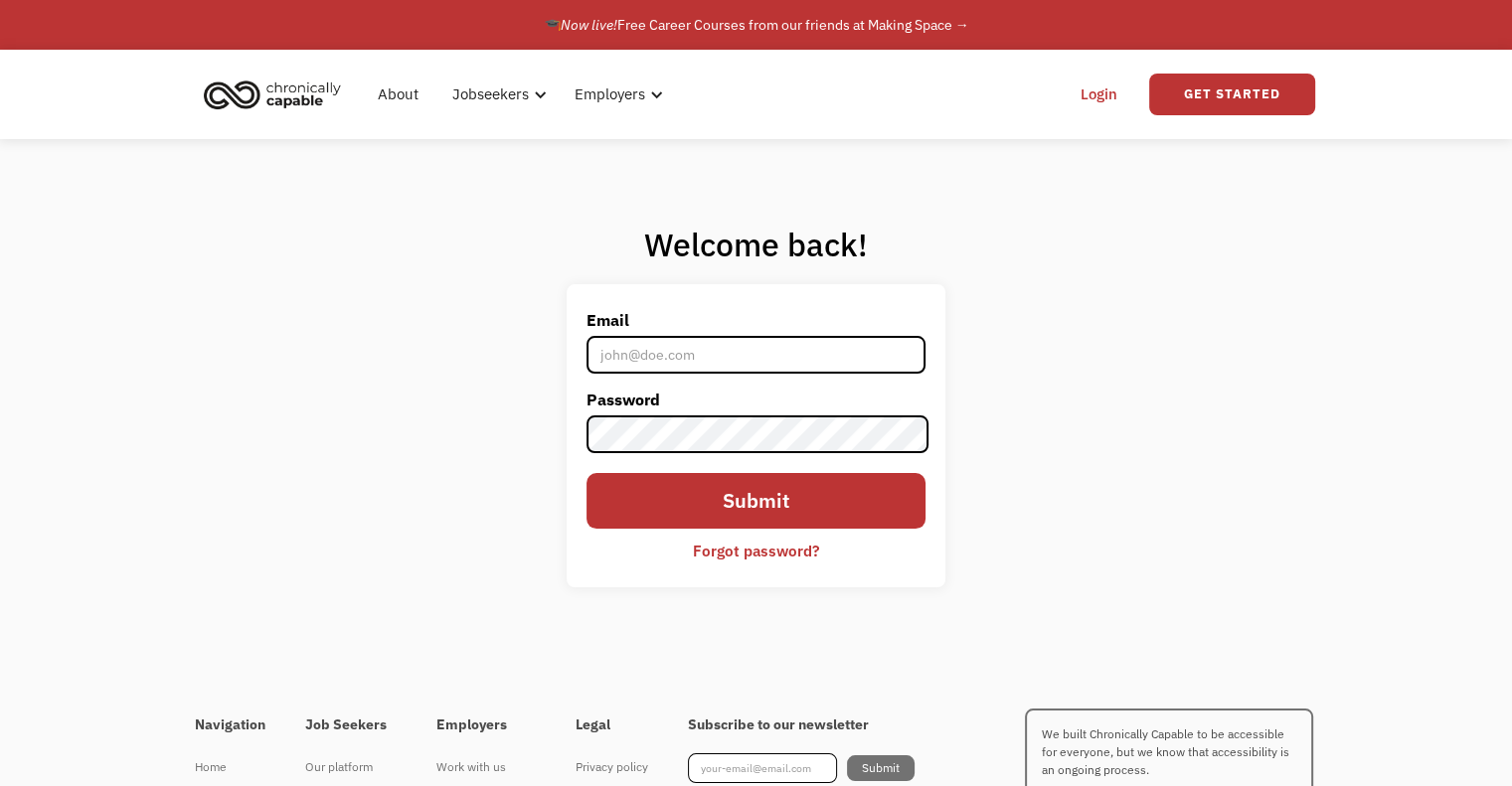 click on "Forgot password?" at bounding box center (756, 550) 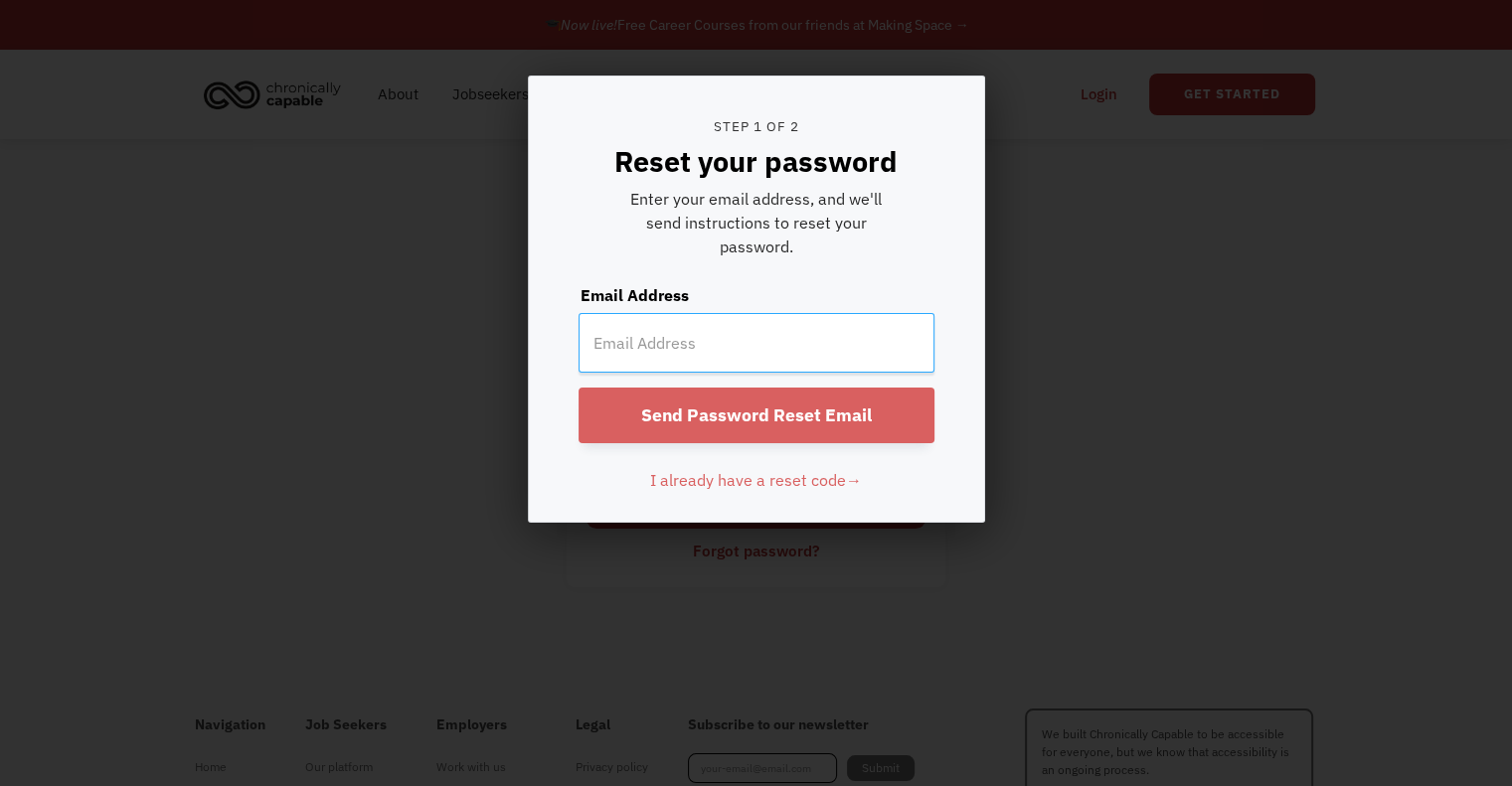click at bounding box center (756, 343) 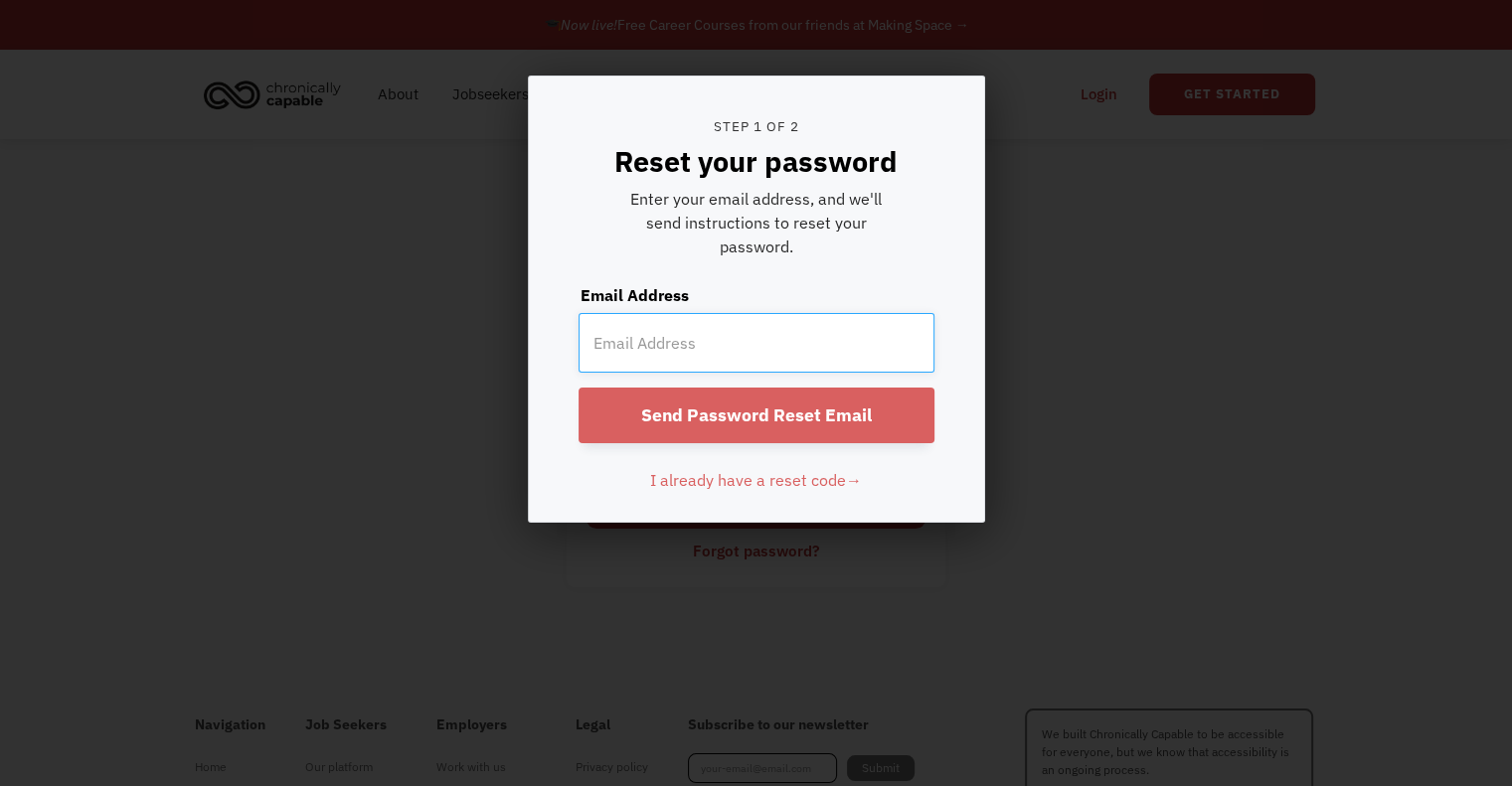 type on "[EMAIL]" 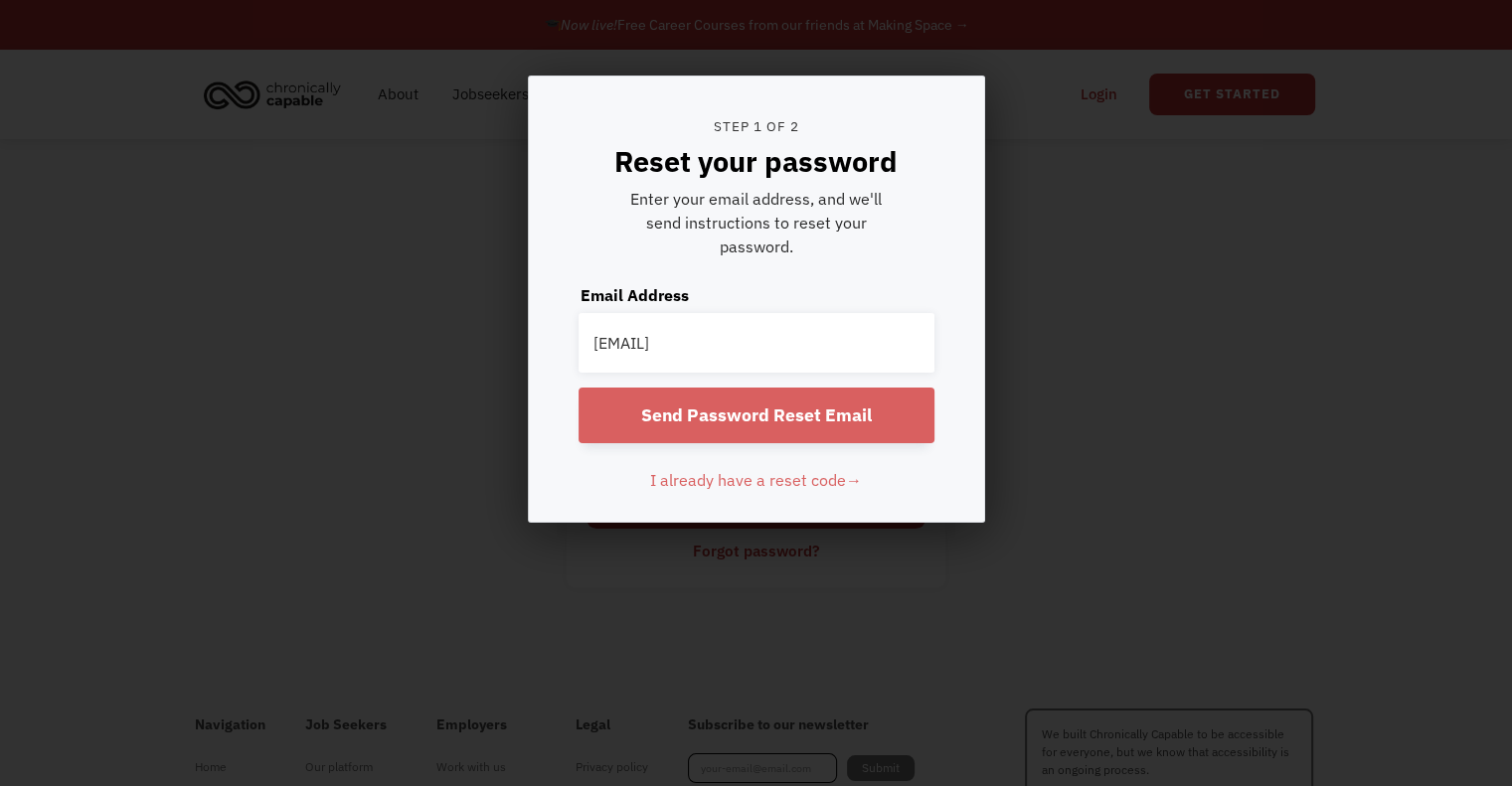 click on "Send Password Reset Email" at bounding box center [756, 415] 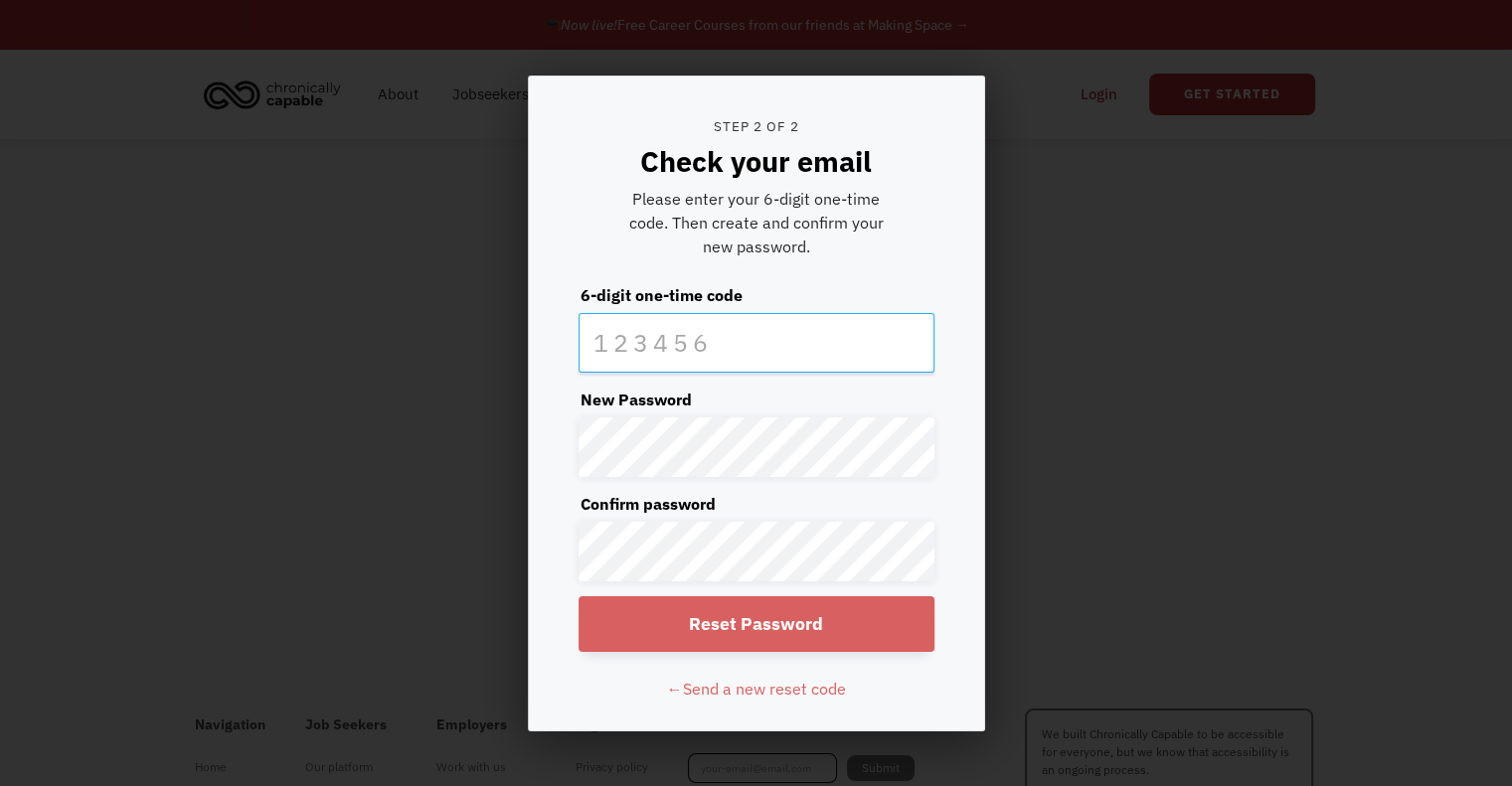 click at bounding box center (756, 343) 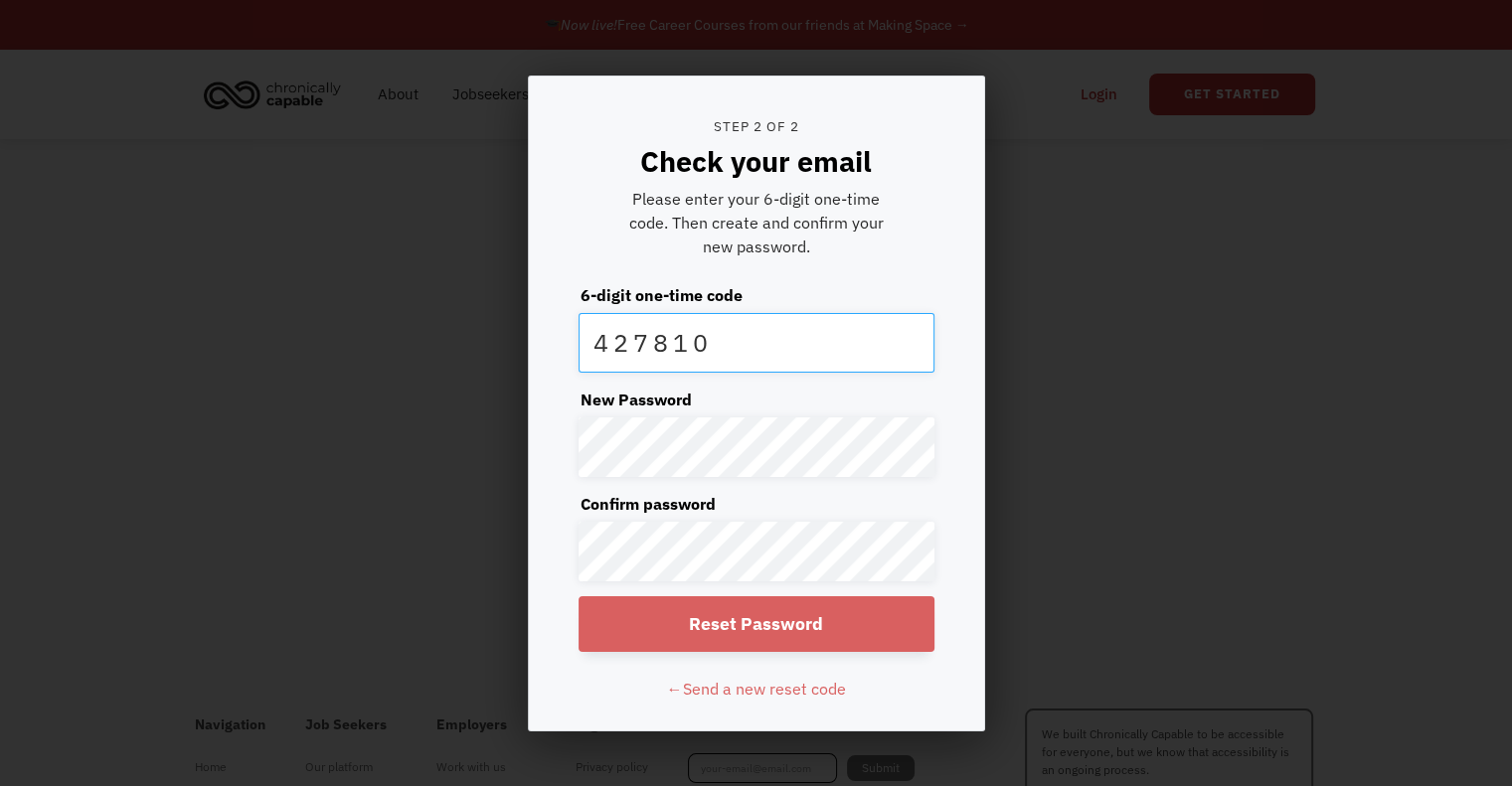 type on "427810" 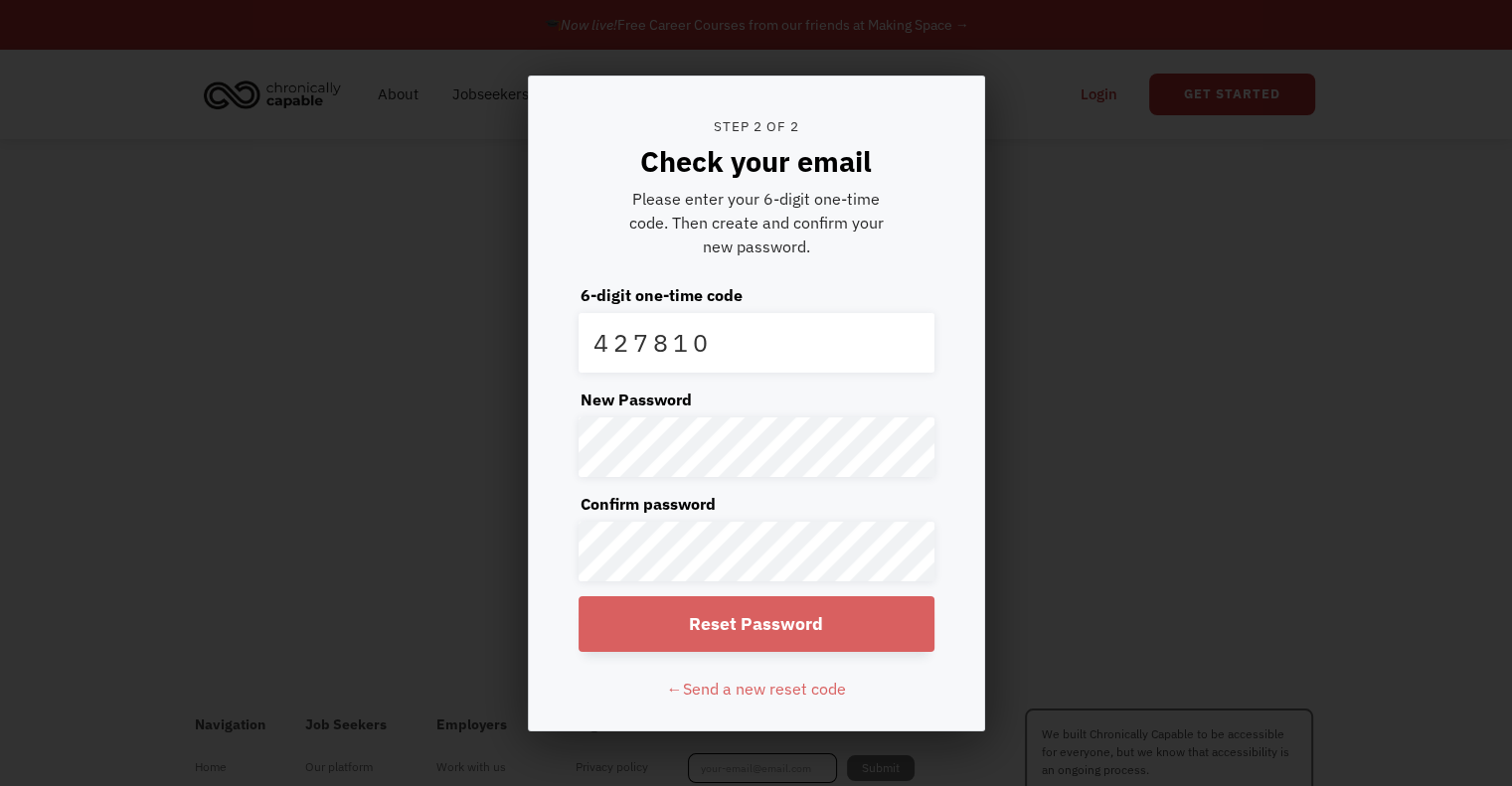 click on "Reset Password" at bounding box center [756, 624] 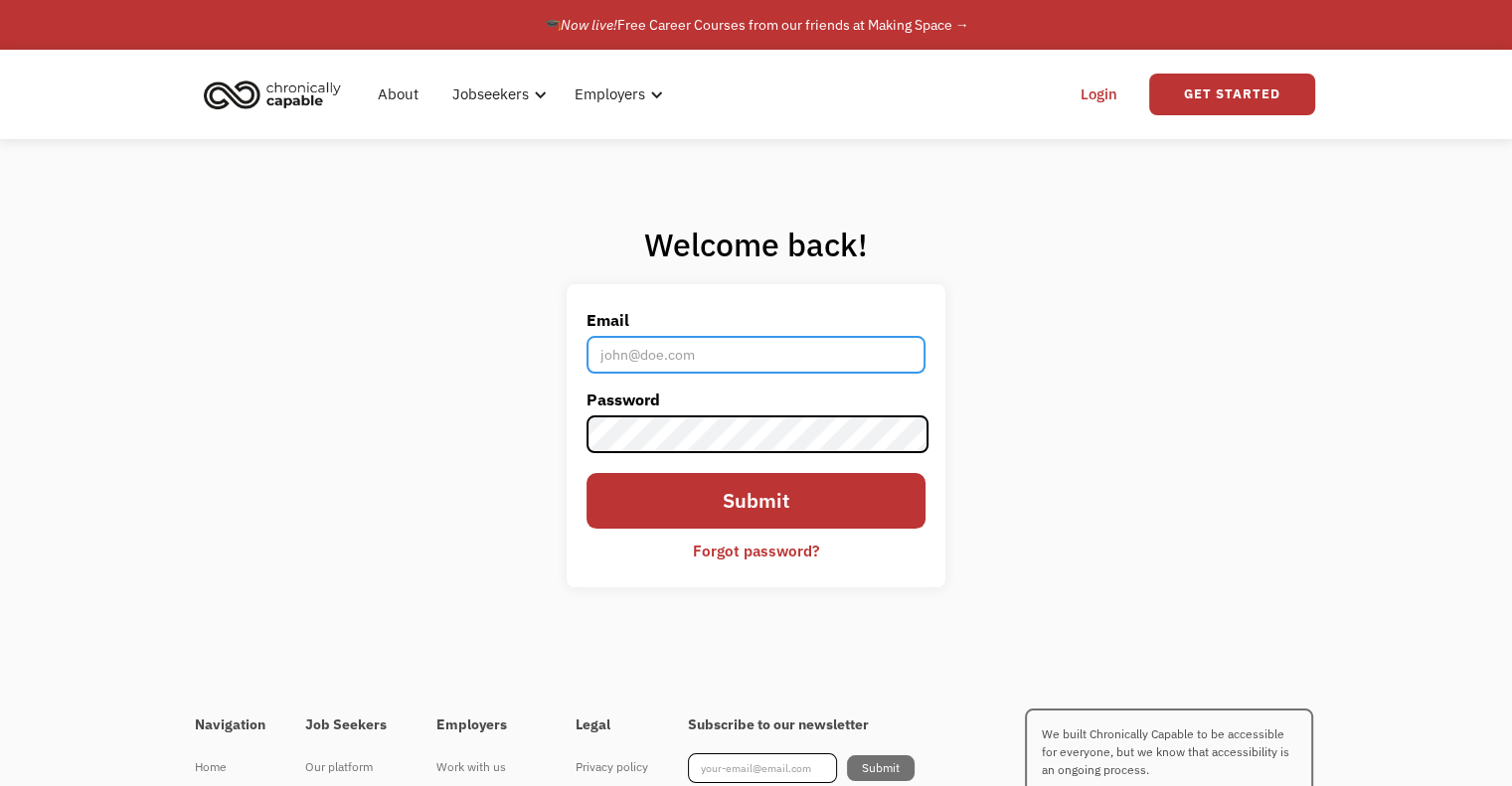 click on "Email" at bounding box center [756, 355] 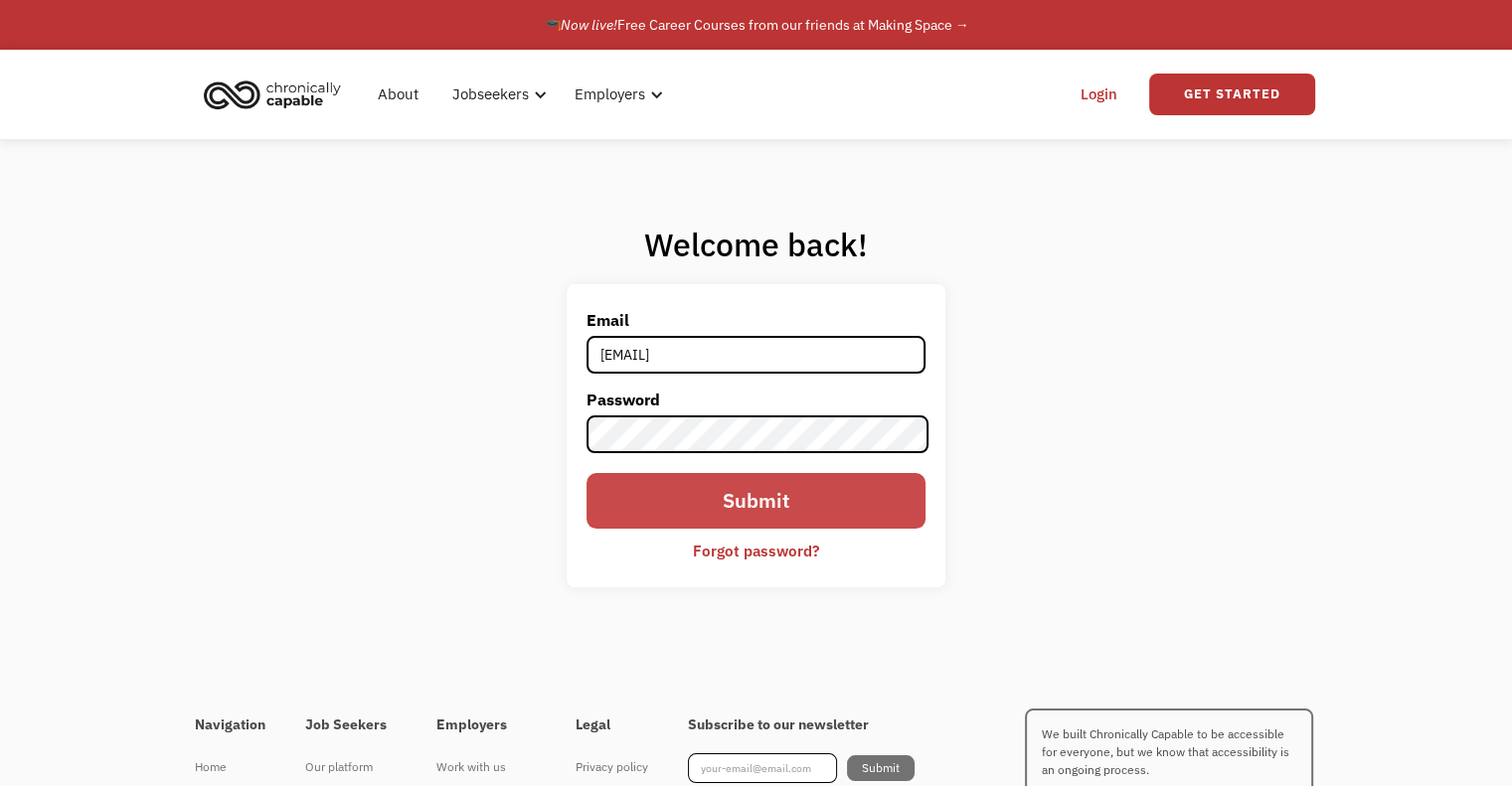 click on "Submit" at bounding box center [756, 501] 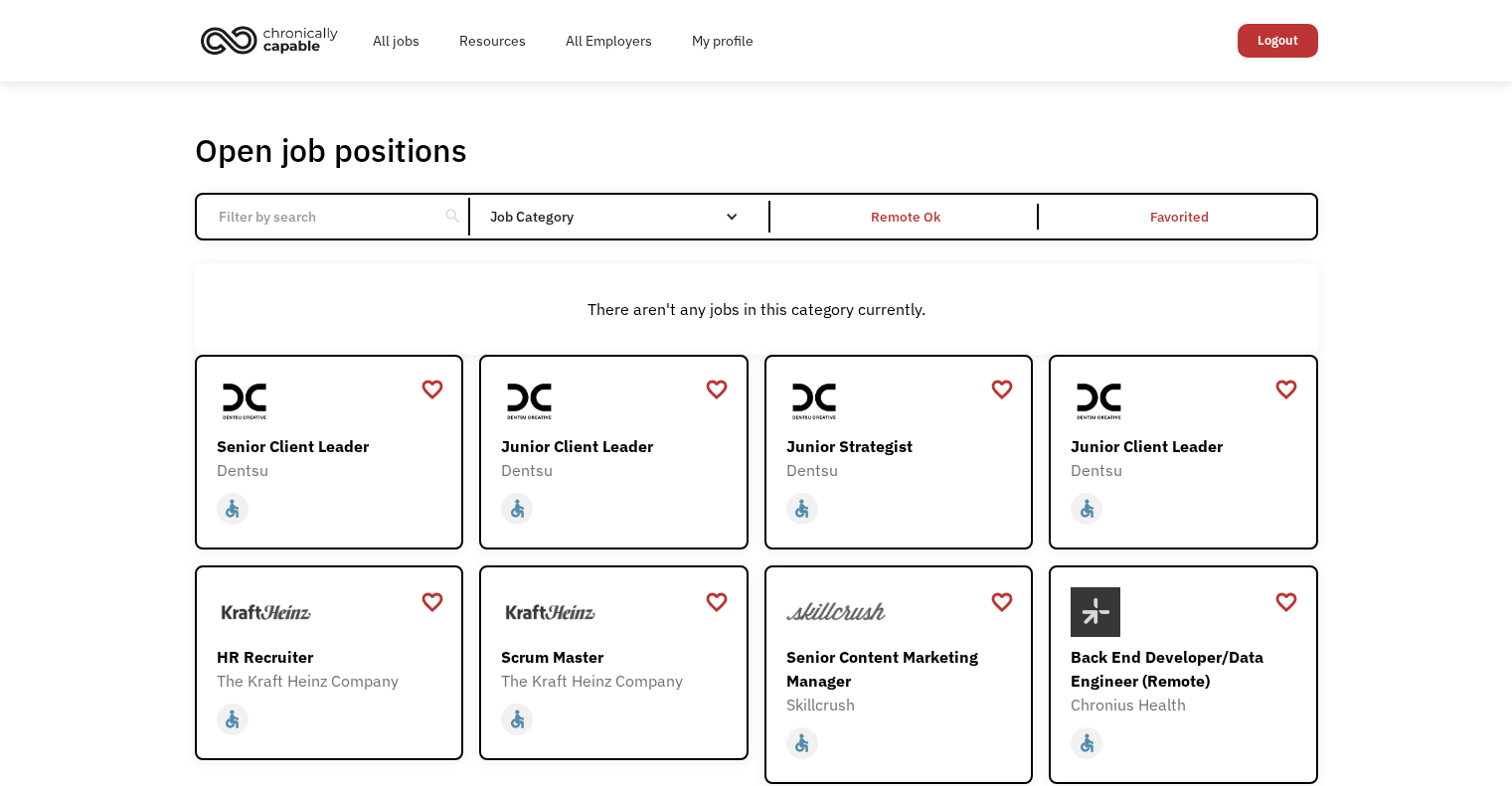 scroll, scrollTop: 0, scrollLeft: 0, axis: both 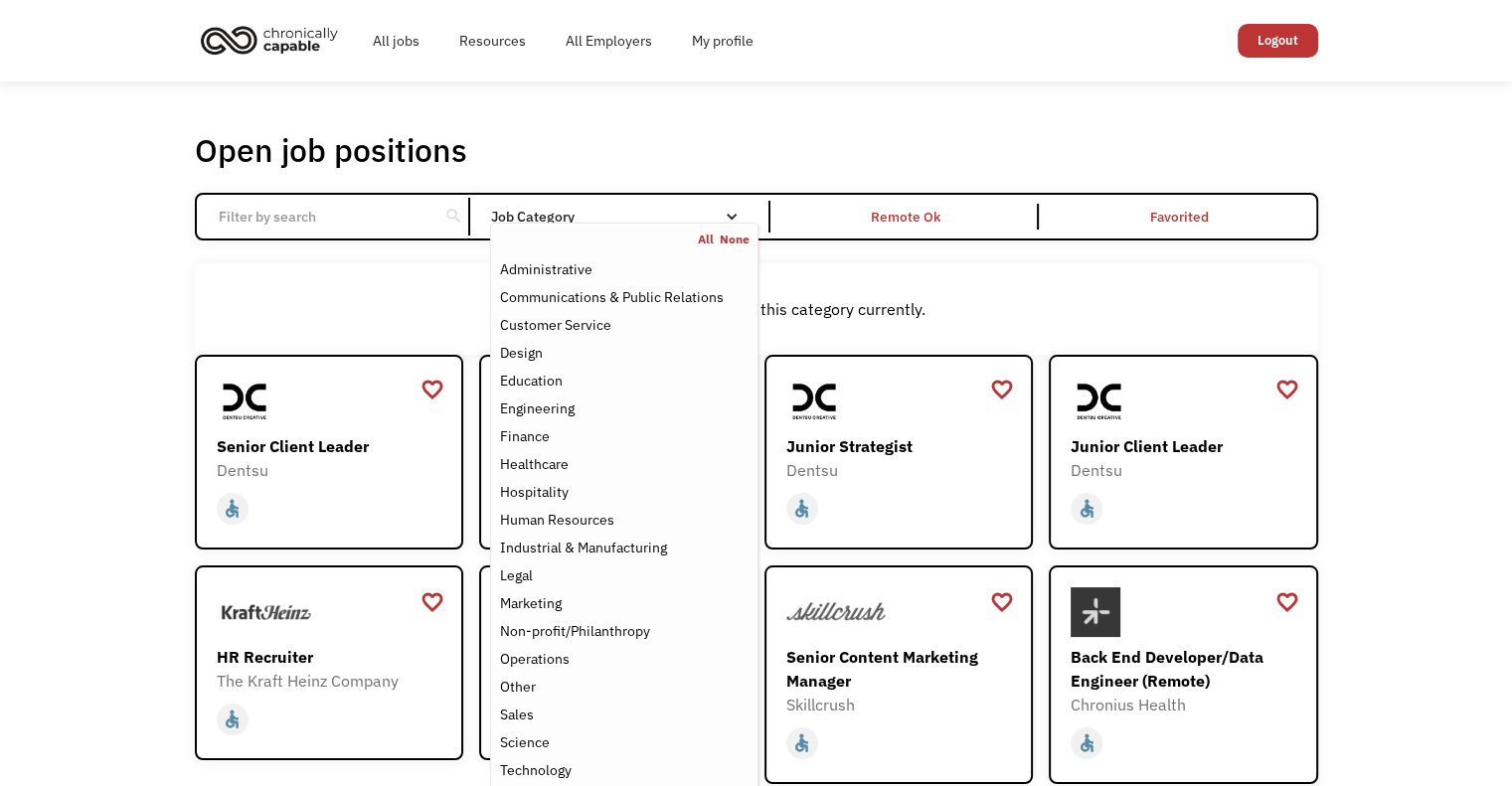 click on "All None Administrative Communications & Public Relations Customer Service Design Education Engineering Finance Healthcare Hospitality Human Resources Industrial & Manufacturing Legal Marketing Non-profit/Philanthropy Operations Other Sales Science Technology Transportation" at bounding box center [623, 522] 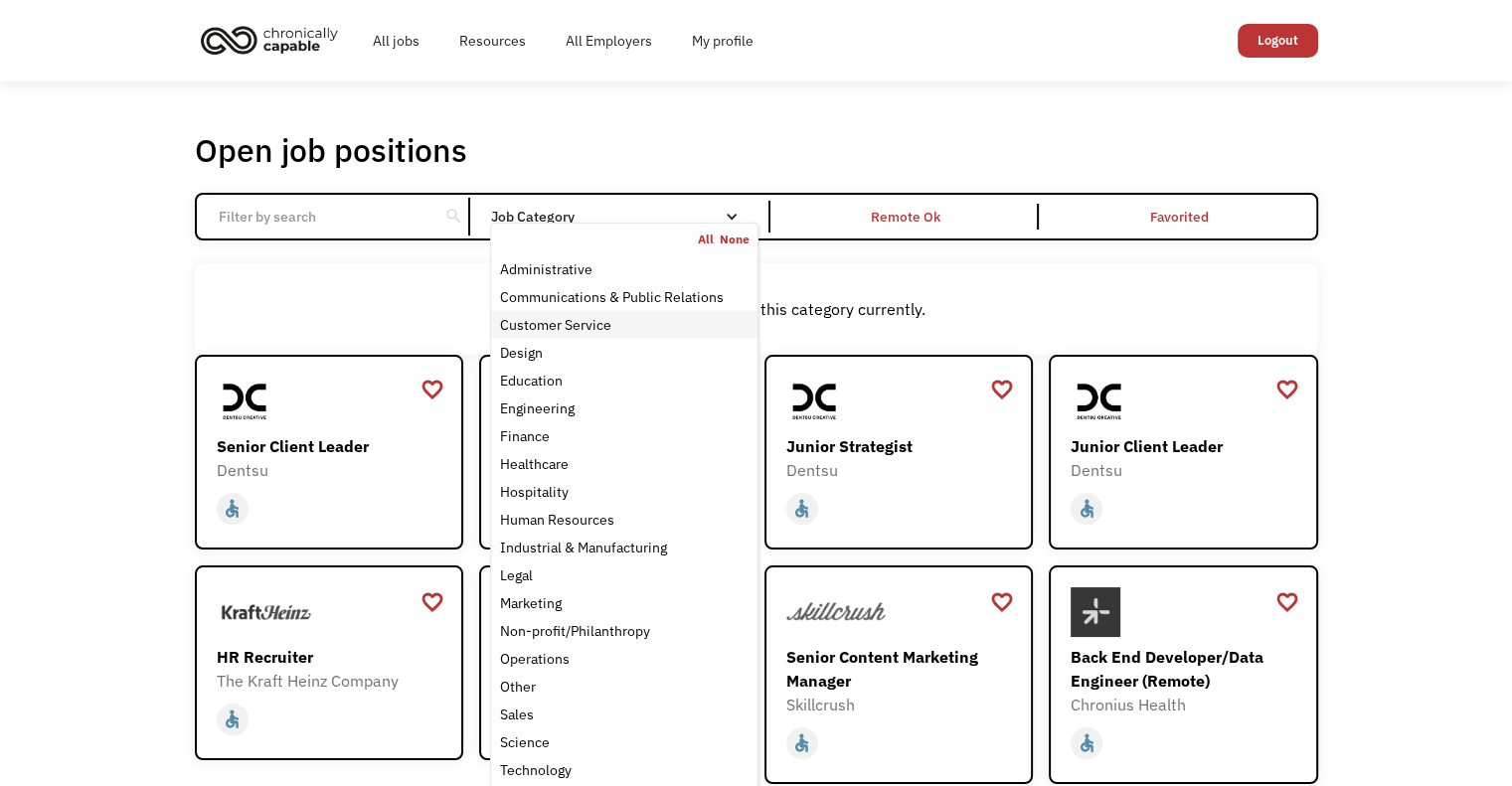 click on "Customer Service" at bounding box center [623, 325] 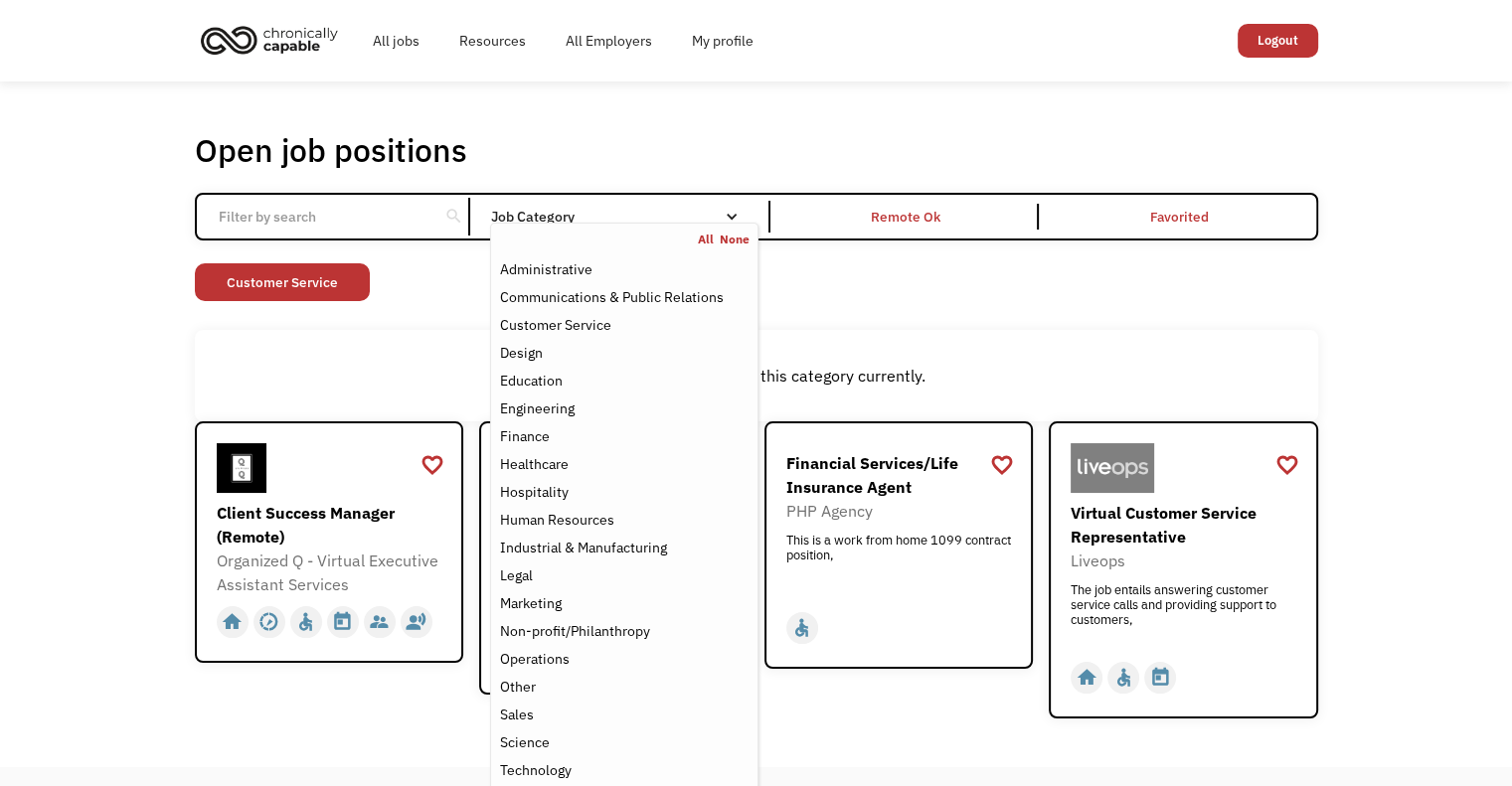 click on "Open job positions You have  X  liked items Search search Filter by category Administration Communications & Public Relations Customer Service Design Education Engineering Finance Healthcare Hospitality Human Resources Industrial & Manufacturing Legal Marketing Operations Sales Science Technology Transportation Other Job Category All None Administrative Communications & Public Relations Customer Service Design Education Engineering Finance Healthcare Hospitality Human Resources Industrial & Manufacturing Legal Marketing Non-profit/Philanthropy Operations Other Sales Science Technology Transportation Filter by type Full-time Part-time Remote Ok Favorited Favorited Thank you! Your submission has been received! Oops! Something went wrong while submitting the form. Non-profit/Philanthropy Other Transportation Technology Science Sales Operations Marketing Legal Industrial & Manufacturing Human Resources Hospitality Healthcare Finance Engineering Education Design Customer Service Communications & Public Relations" at bounding box center [756, 424] 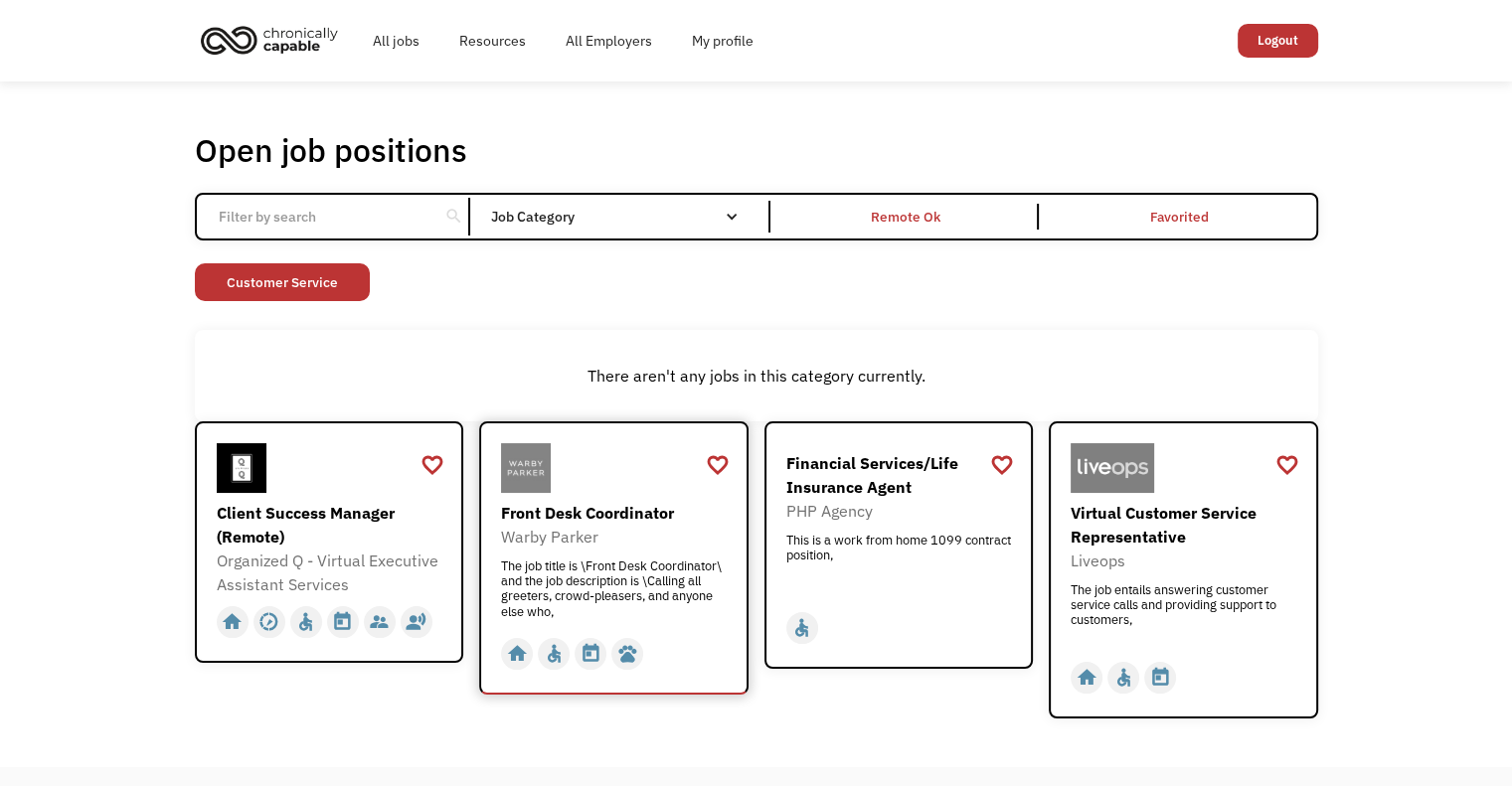 click on "Front Desk Coordinator" at bounding box center (616, 513) 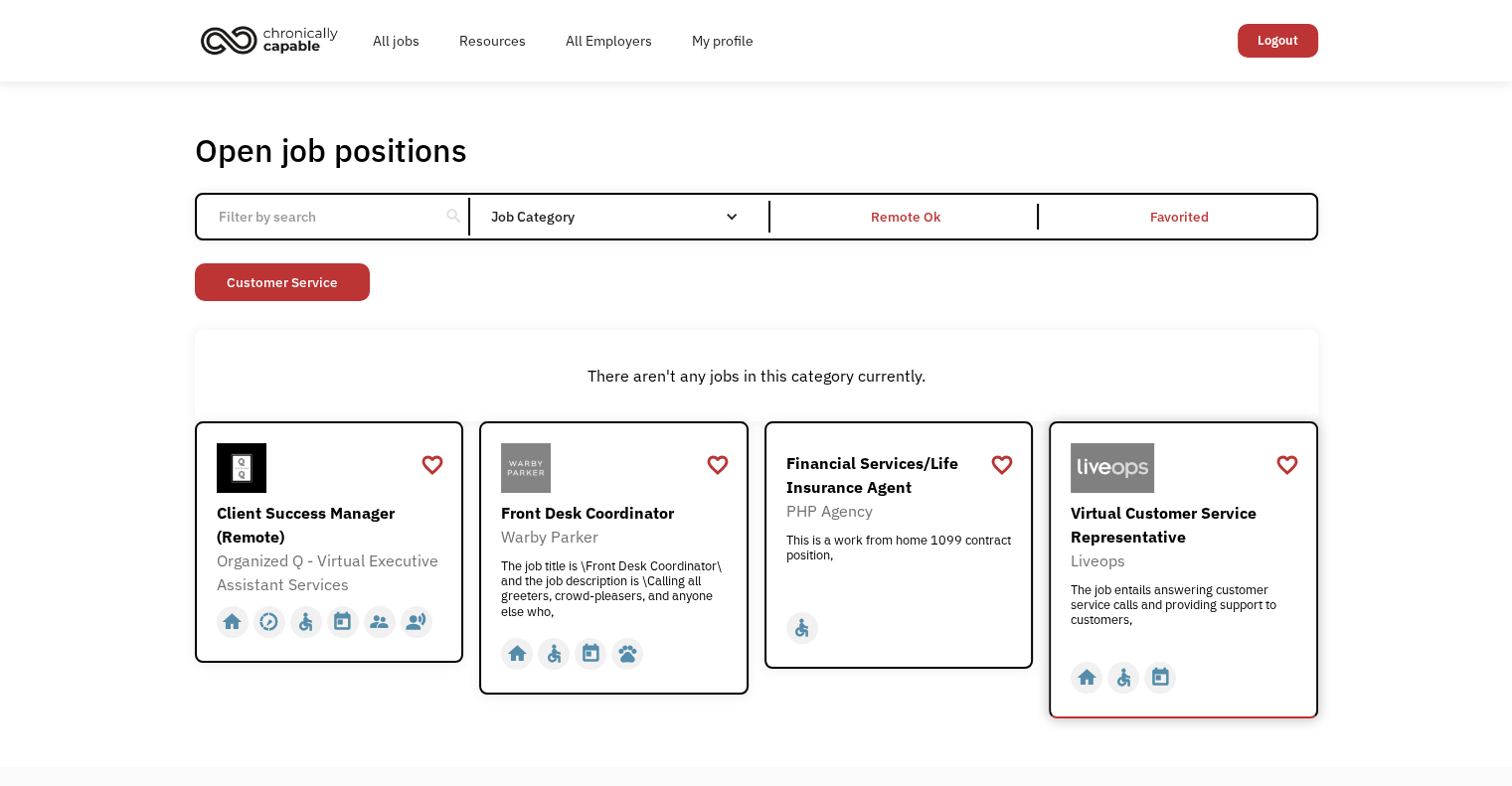 click on "Virtual Customer Service Representative" at bounding box center [1186, 525] 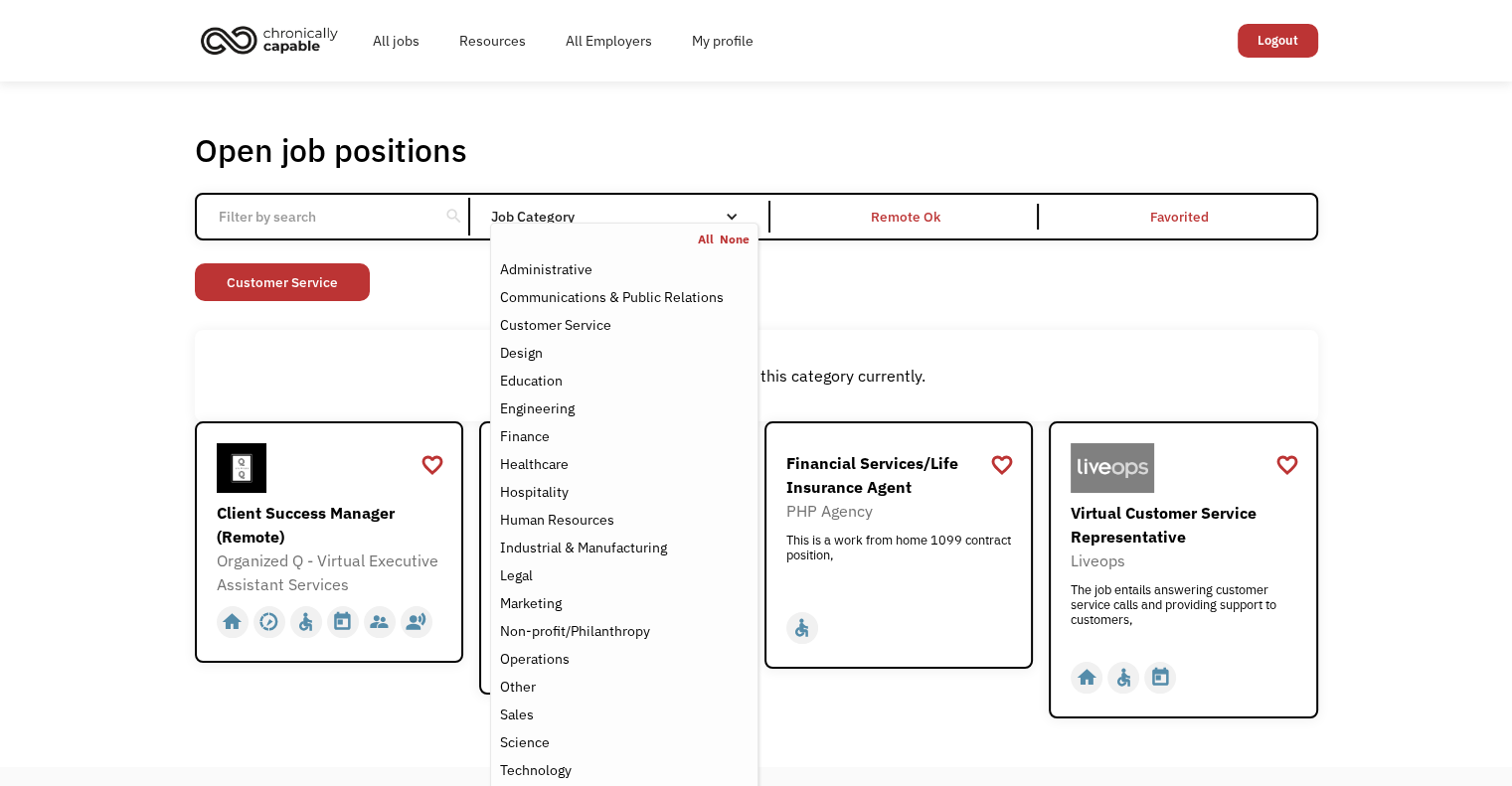 click on "Job Category" at bounding box center (623, 217) 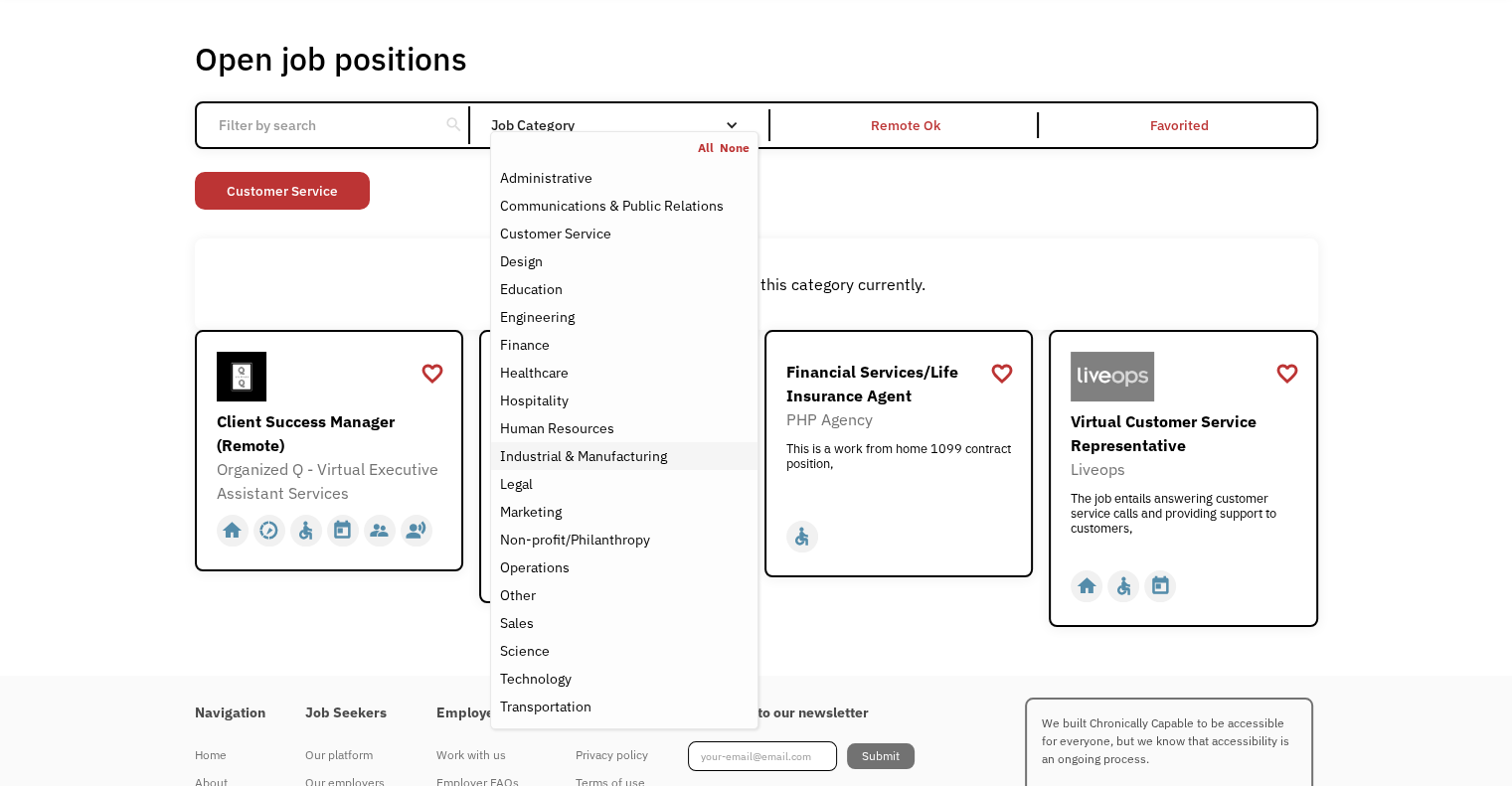 scroll, scrollTop: 99, scrollLeft: 0, axis: vertical 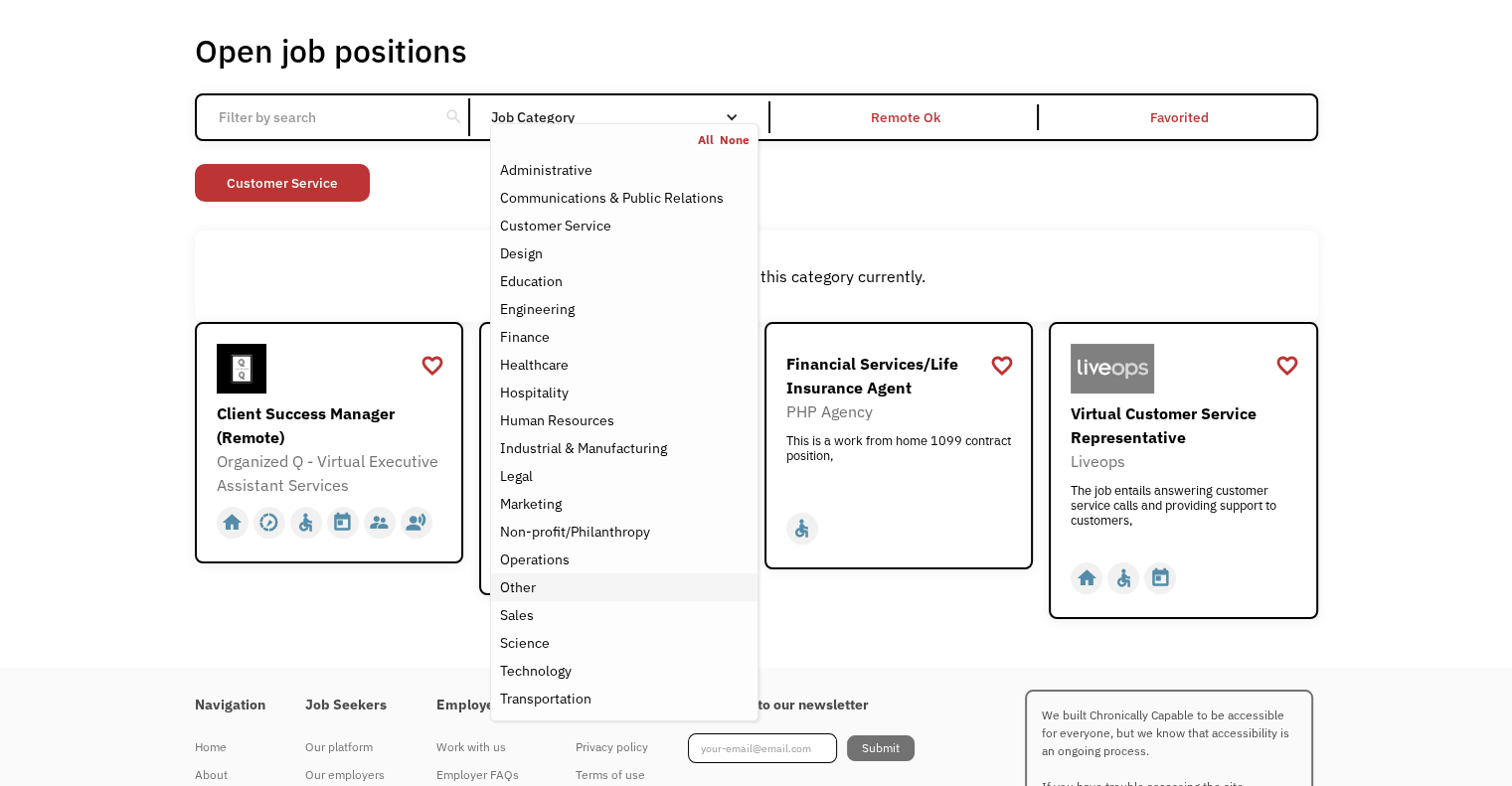 click on "Other" at bounding box center (623, 587) 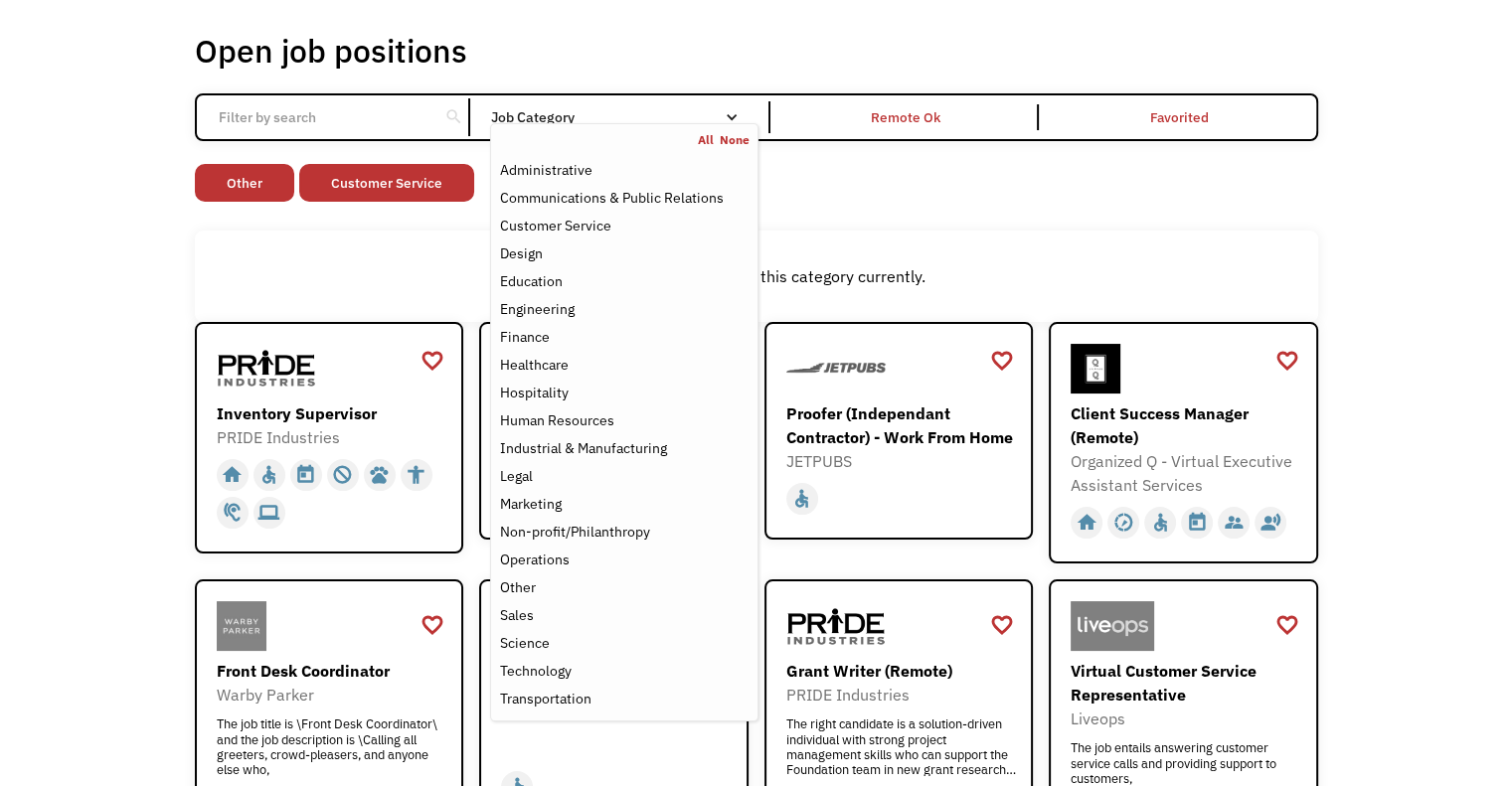 click on "Open job positions You have  X  liked items Search search Filter by category Administration Communications & Public Relations Customer Service Design Education Engineering Finance Healthcare Hospitality Human Resources Industrial & Manufacturing Legal Marketing Operations Sales Science Technology Transportation Other Job Category All None Administrative Communications & Public Relations Customer Service Design Education Engineering Finance Healthcare Hospitality Human Resources Industrial & Manufacturing Legal Marketing Non-profit/Philanthropy Operations Other Sales Science Technology Transportation Filter by type Full-time Part-time Remote Ok Favorited Favorited Thank you! Your submission has been received! Oops! Something went wrong while submitting the form. Non-profit/Philanthropy Other Transportation Technology Science Sales Operations Marketing Legal Industrial & Manufacturing Human Resources Hospitality Healthcare Finance Engineering Education Design Customer Service Communications & Public Relations" at bounding box center [756, 461] 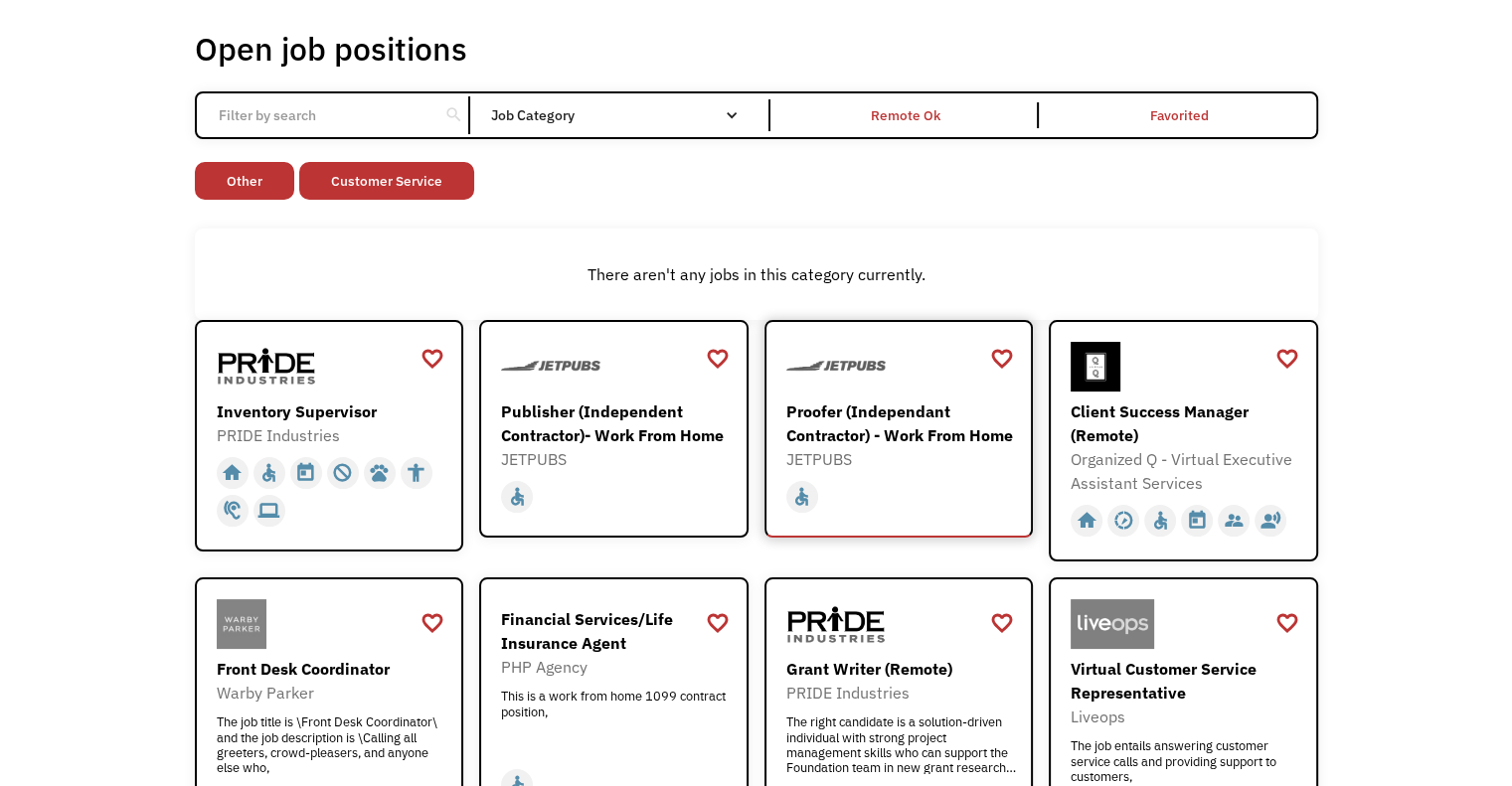 scroll, scrollTop: 0, scrollLeft: 0, axis: both 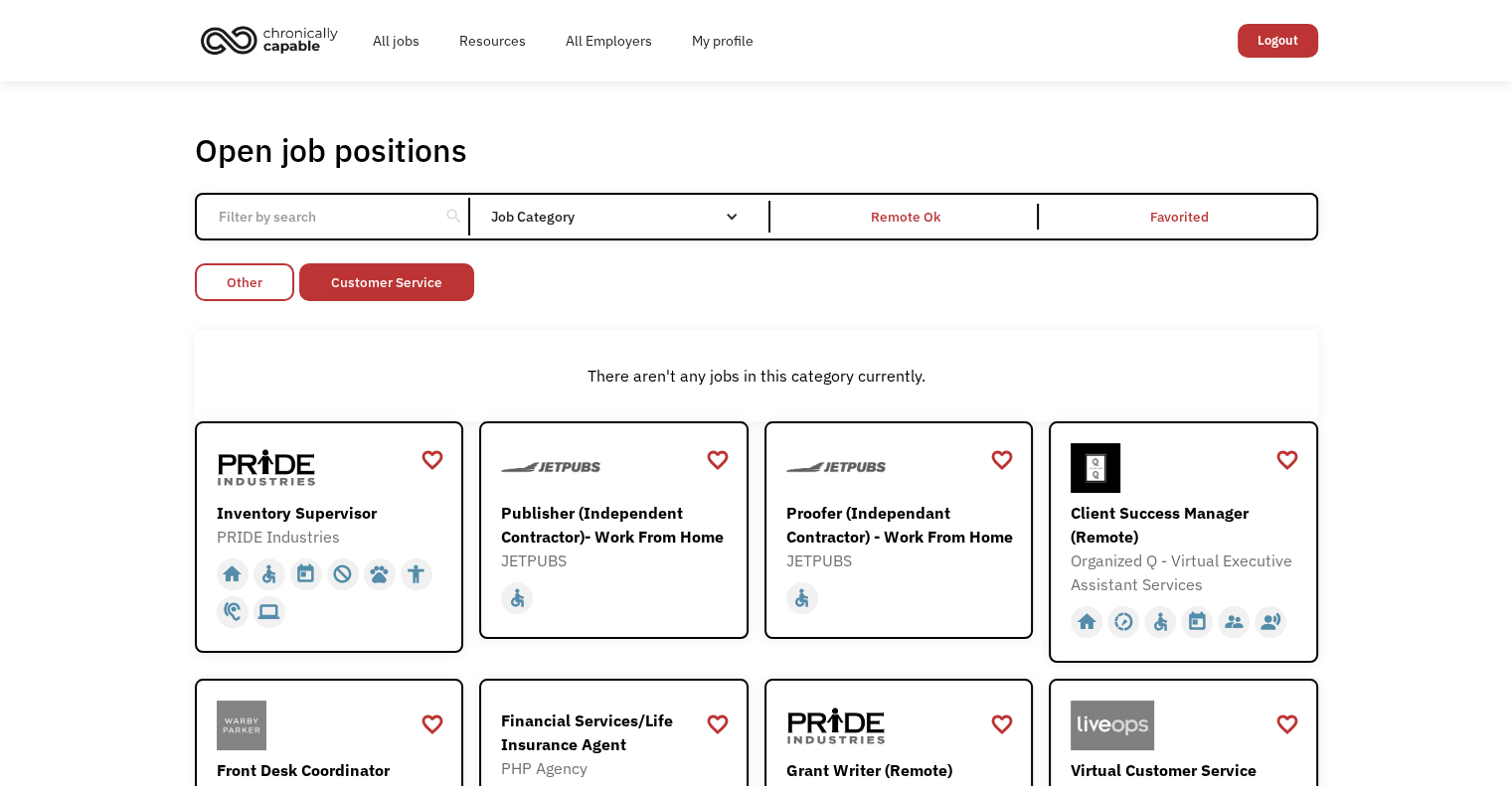 click on "Other" at bounding box center [245, 282] 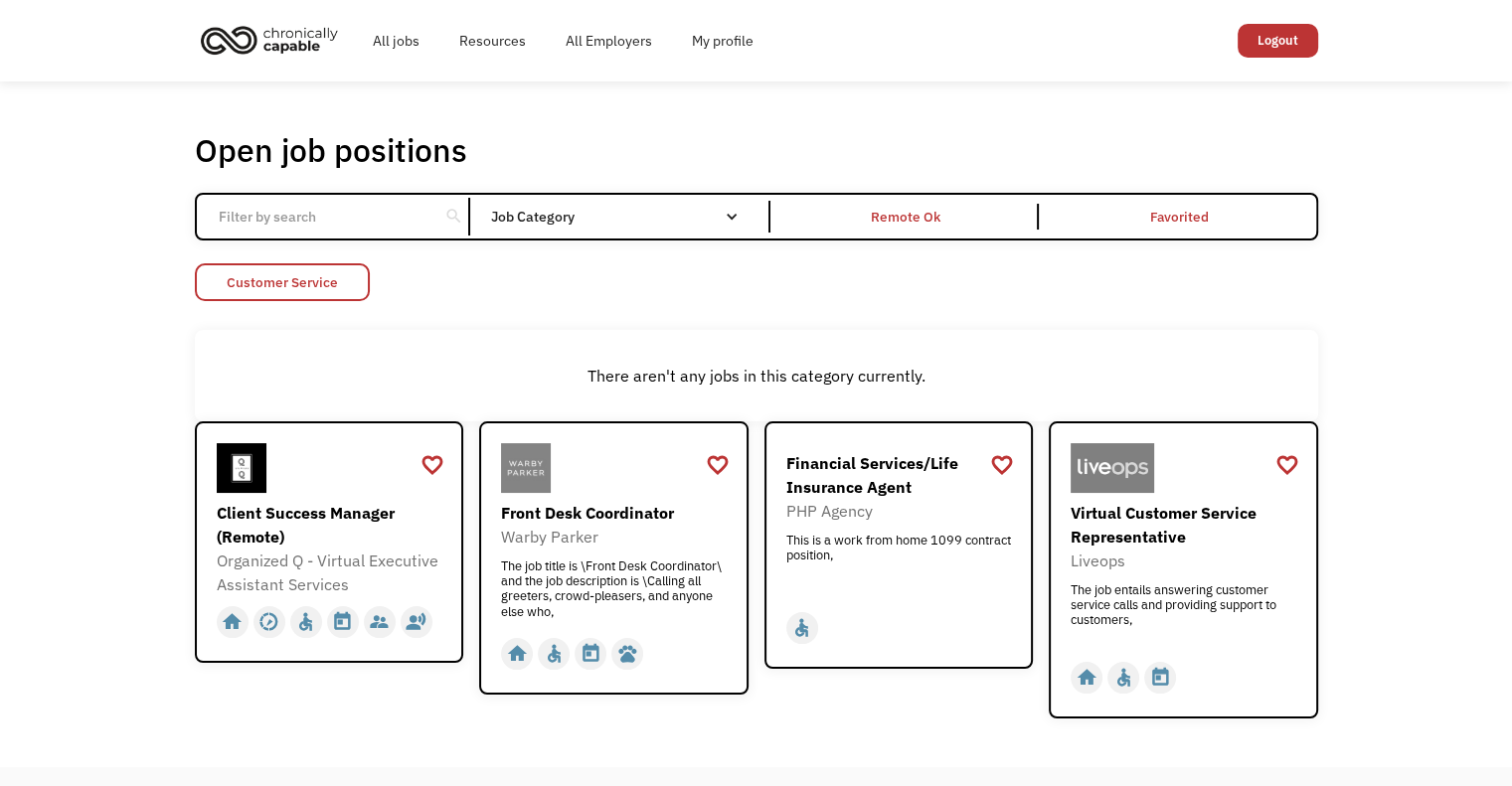 click on "Customer Service" at bounding box center (282, 282) 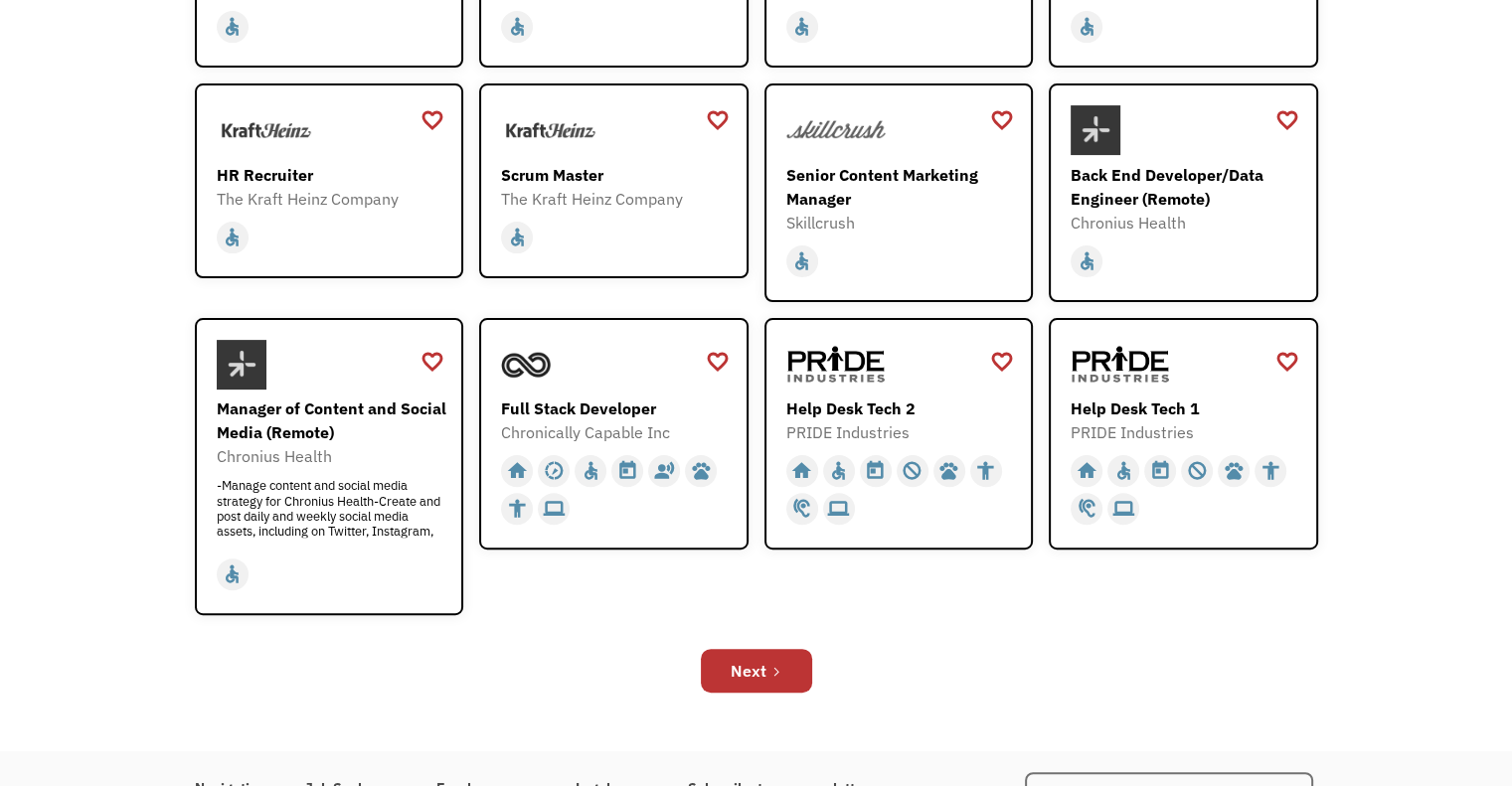 scroll, scrollTop: 497, scrollLeft: 0, axis: vertical 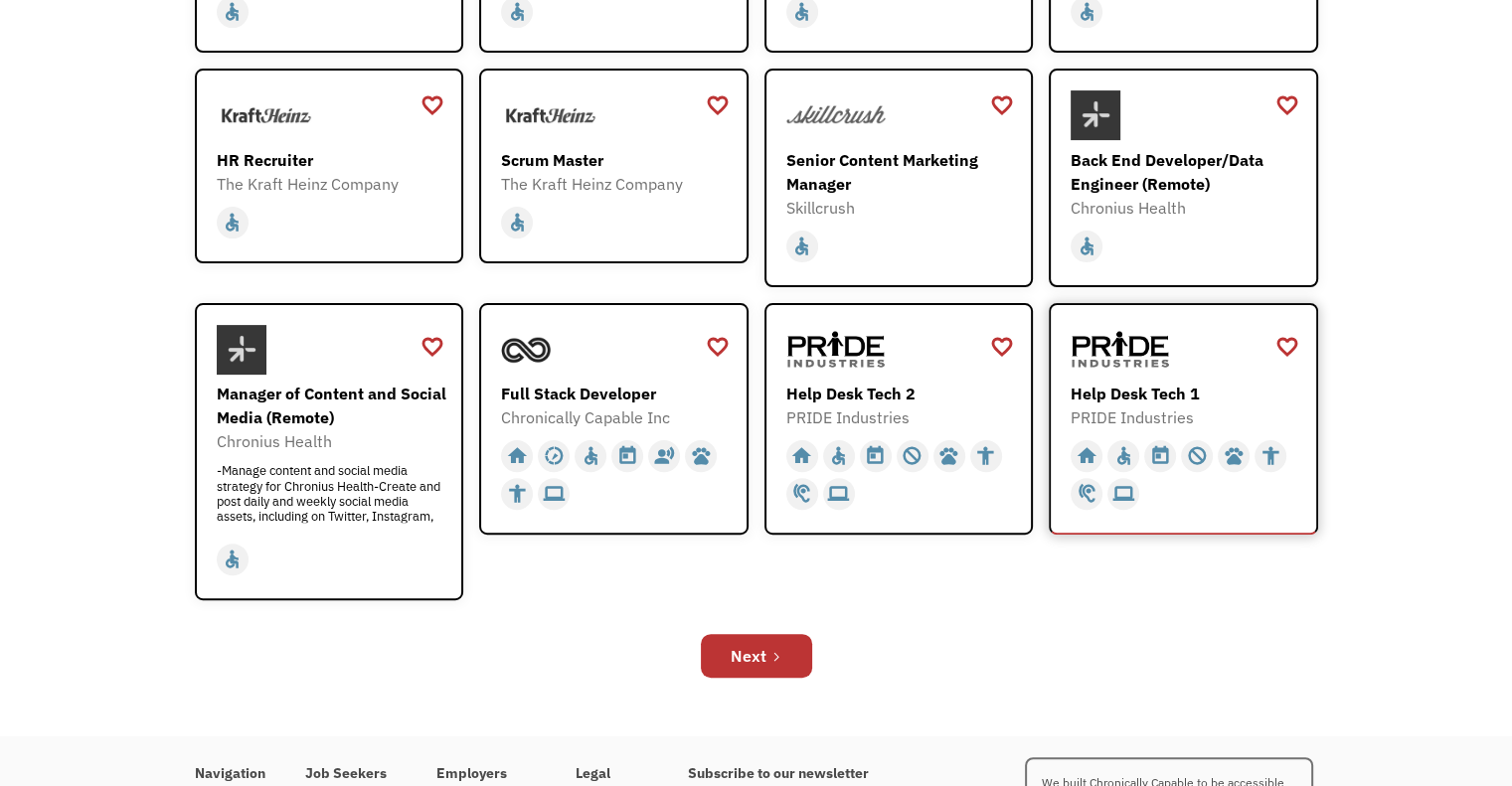 click at bounding box center (1120, 350) 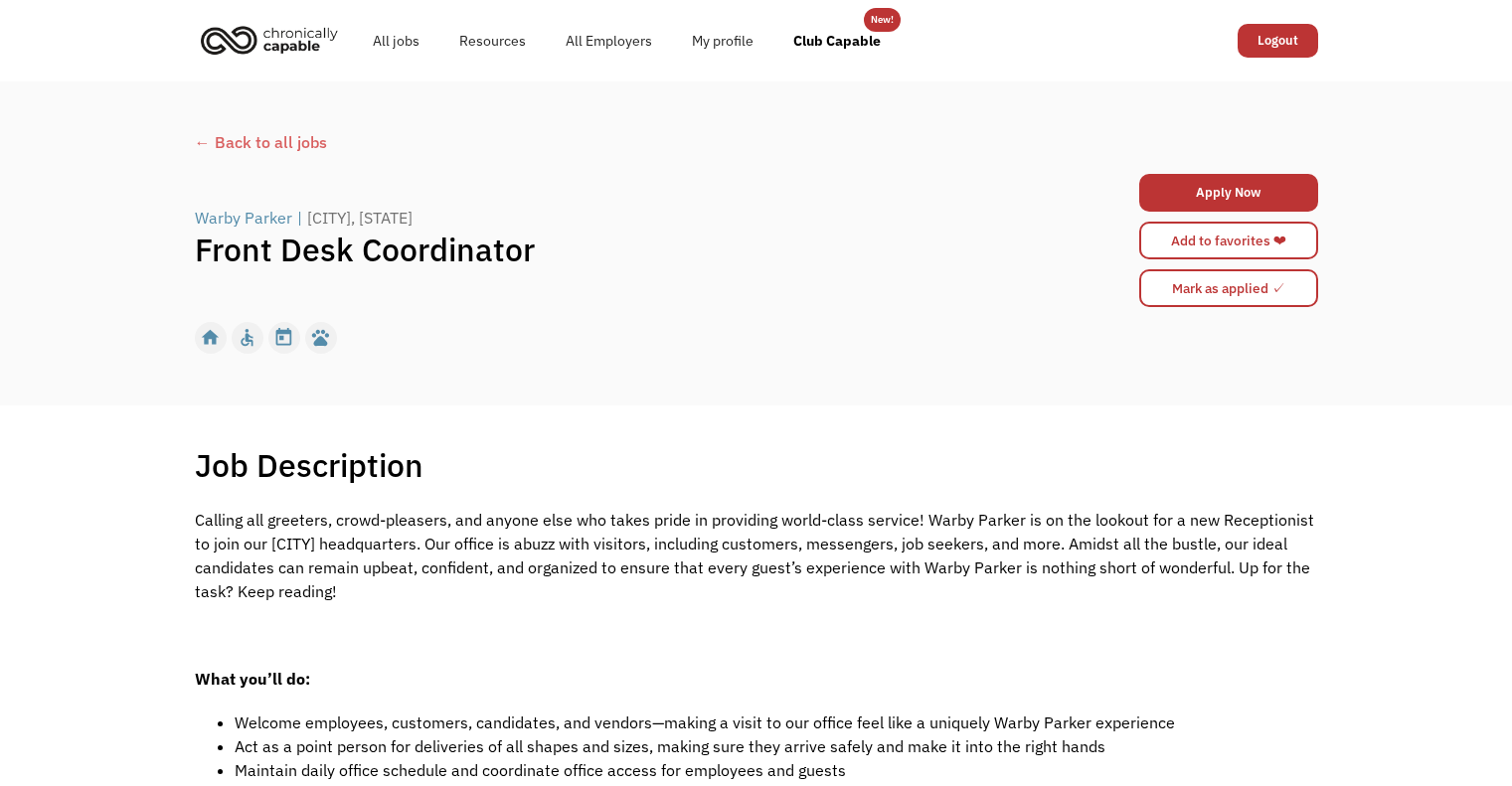 scroll, scrollTop: 0, scrollLeft: 0, axis: both 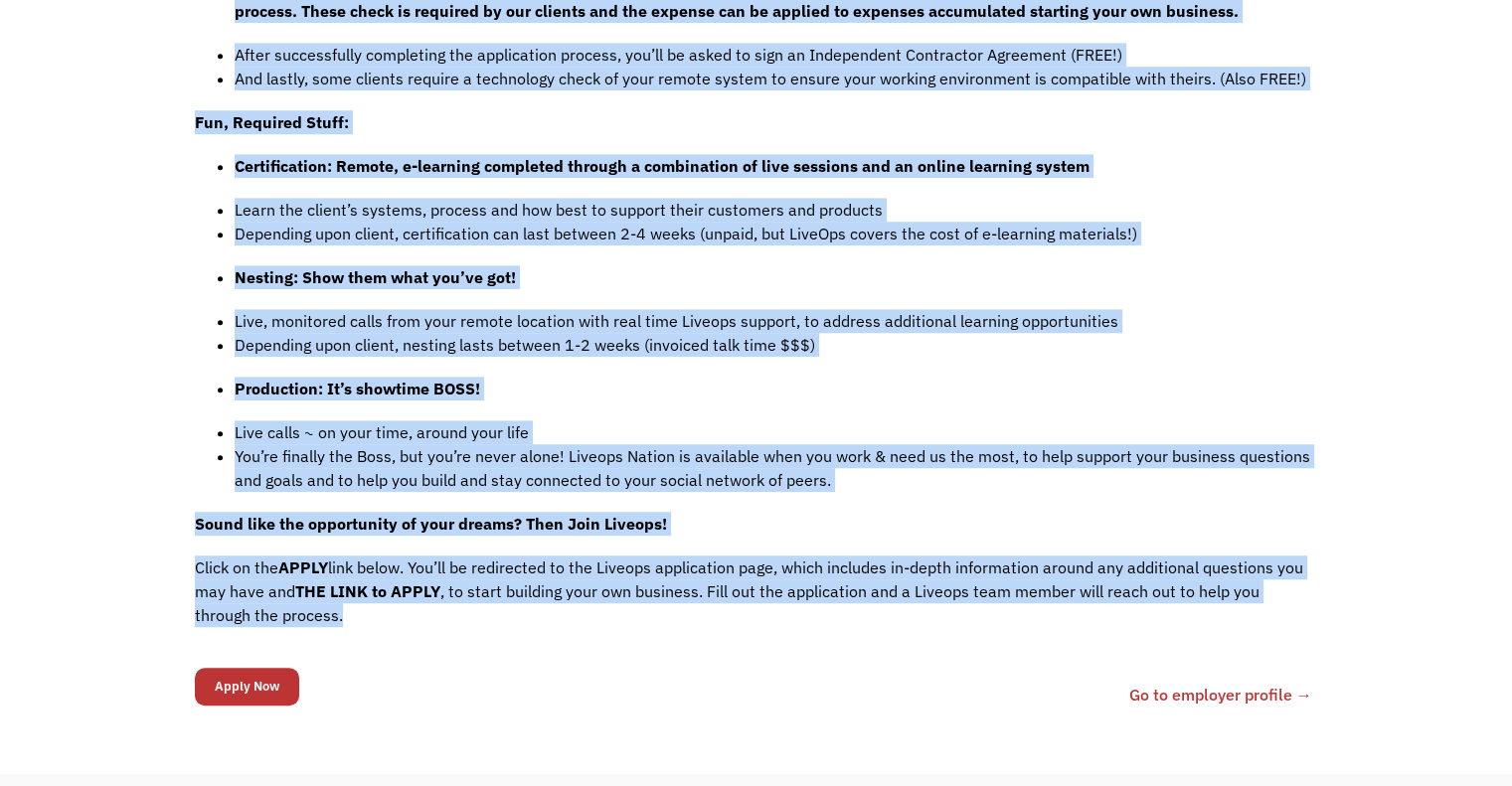 drag, startPoint x: 207, startPoint y: 220, endPoint x: 294, endPoint y: 630, distance: 419.12886 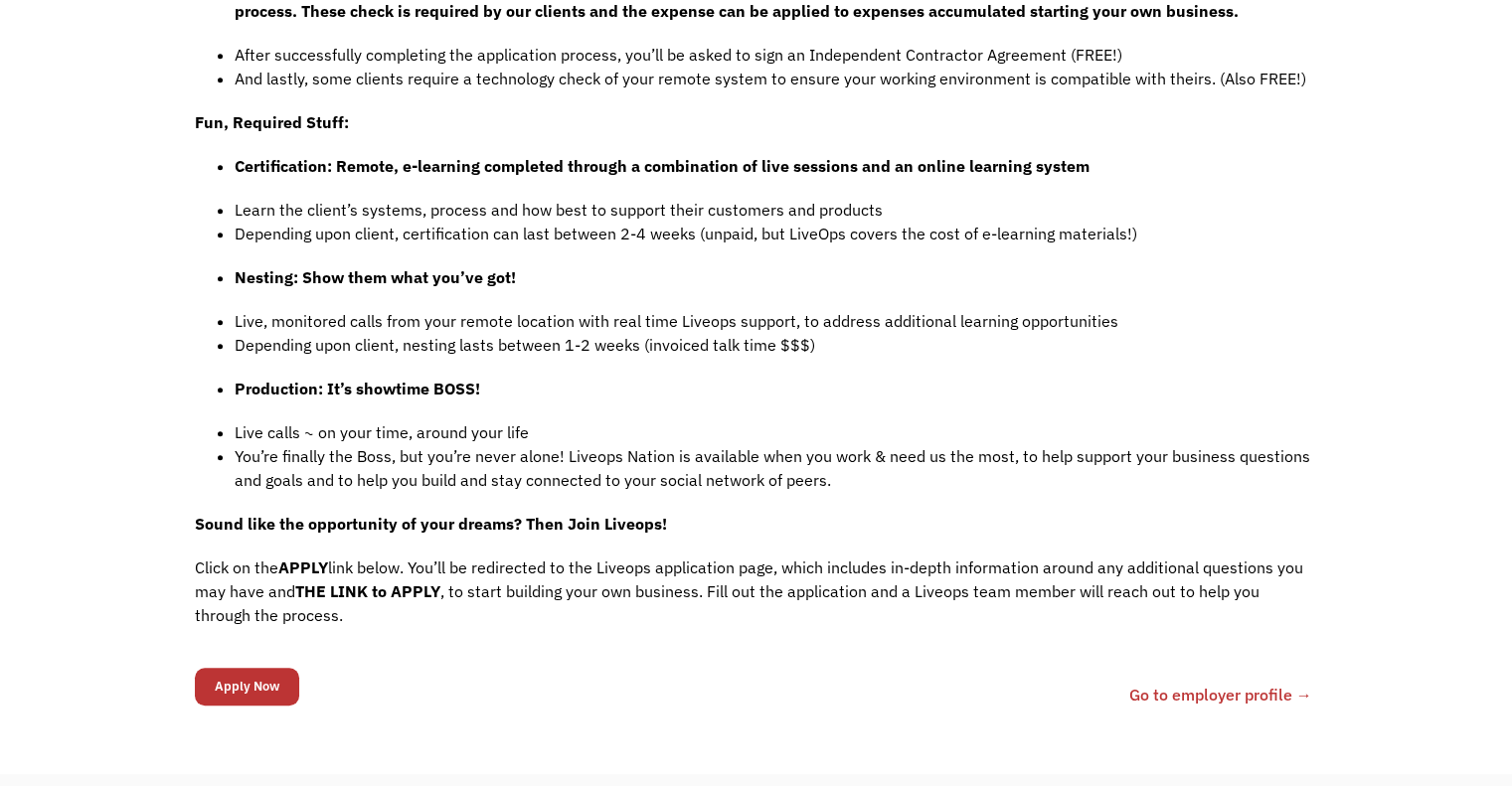 click on "Job Description Filter using keywords Search As an Independent Contractor, Call Center Representative you'll provide virtual services to our Fortune 500 customers across a variety of industries including Retail, Healthcare, Non-Licensed Insurance, and Tax Support. You'll have the flexibility to choose when and where (HOME!) to provide services ~ you're your own boss!
Liveops ranked #3 in FlexJob’s 2021 Top 100 Companies with Remote Jobs. Start your own business today! As an Independent Contractor, Call Center Agent you'll provide virtual customer care services to our Fortune 500 customers across a variety of industries includingRetail, Healthcare, Non-Licensed Insurance and Tax Support. You'll have the flexibility to choose when and where (HOME!) to provide services ~ you're your own boss! Liveops is ranked #3 in FlexJob's 2021 Top 100 Companies with Remote Jobs As a successful self-employed, Call Center Agent you: CAN:   Work from home or any quiet place, where you feel most comfortable           HAVE:" at bounding box center [756, -106] 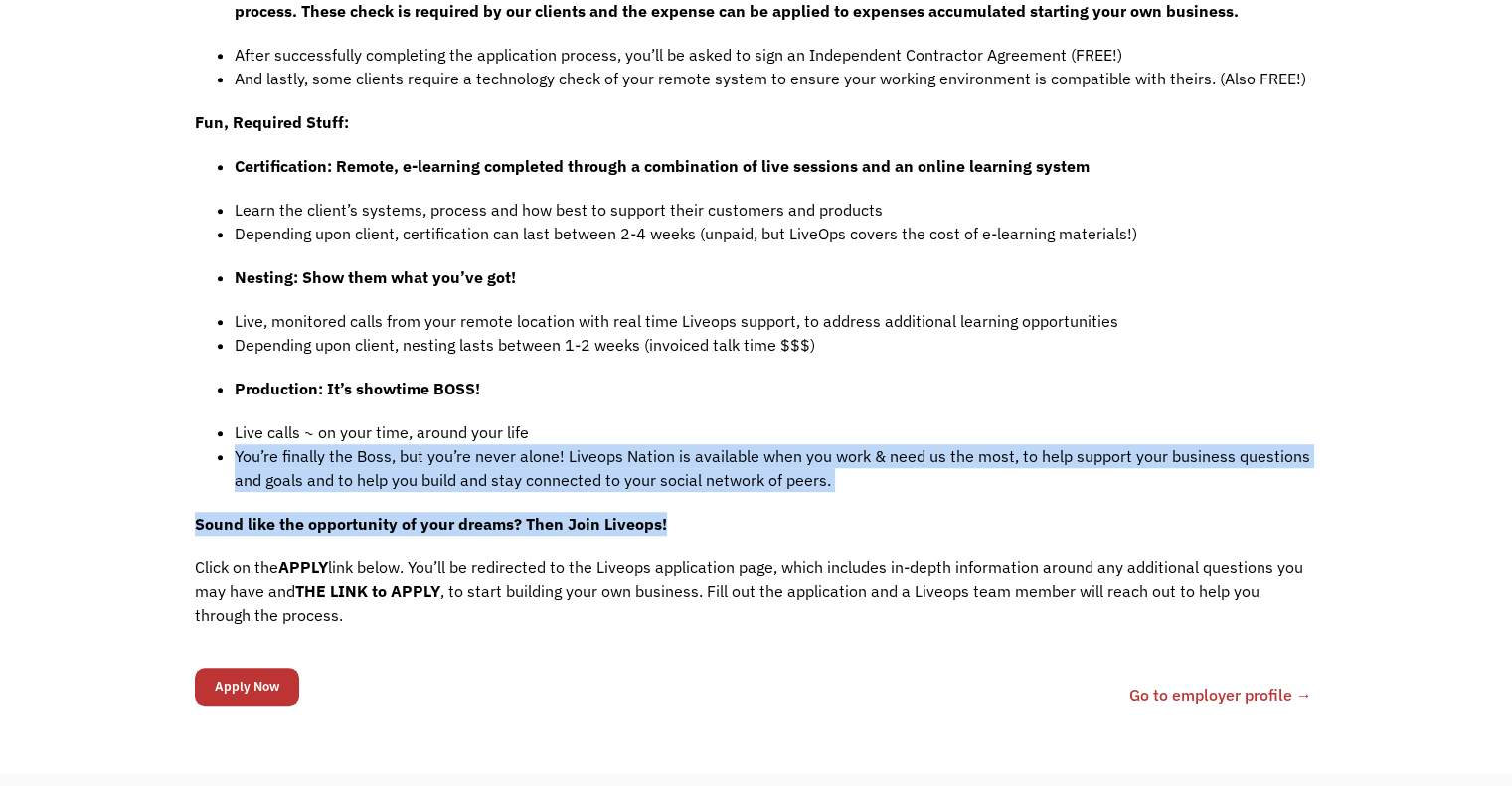 drag, startPoint x: 836, startPoint y: 481, endPoint x: 537, endPoint y: 441, distance: 301.66372 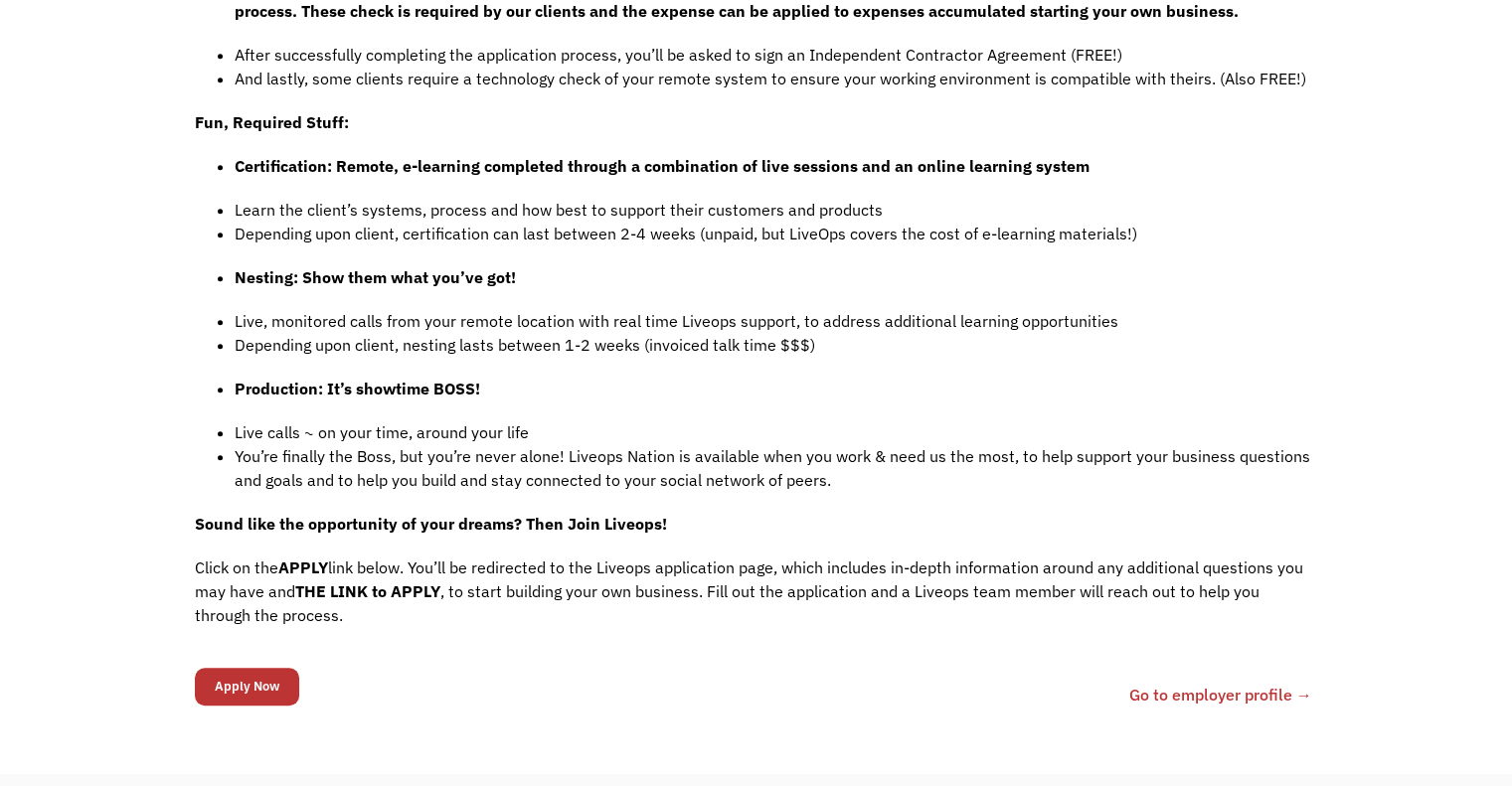 click on "Live, monitored calls from your remote location with real time Liveops support, to address additional learning opportunities" at bounding box center [776, 321] 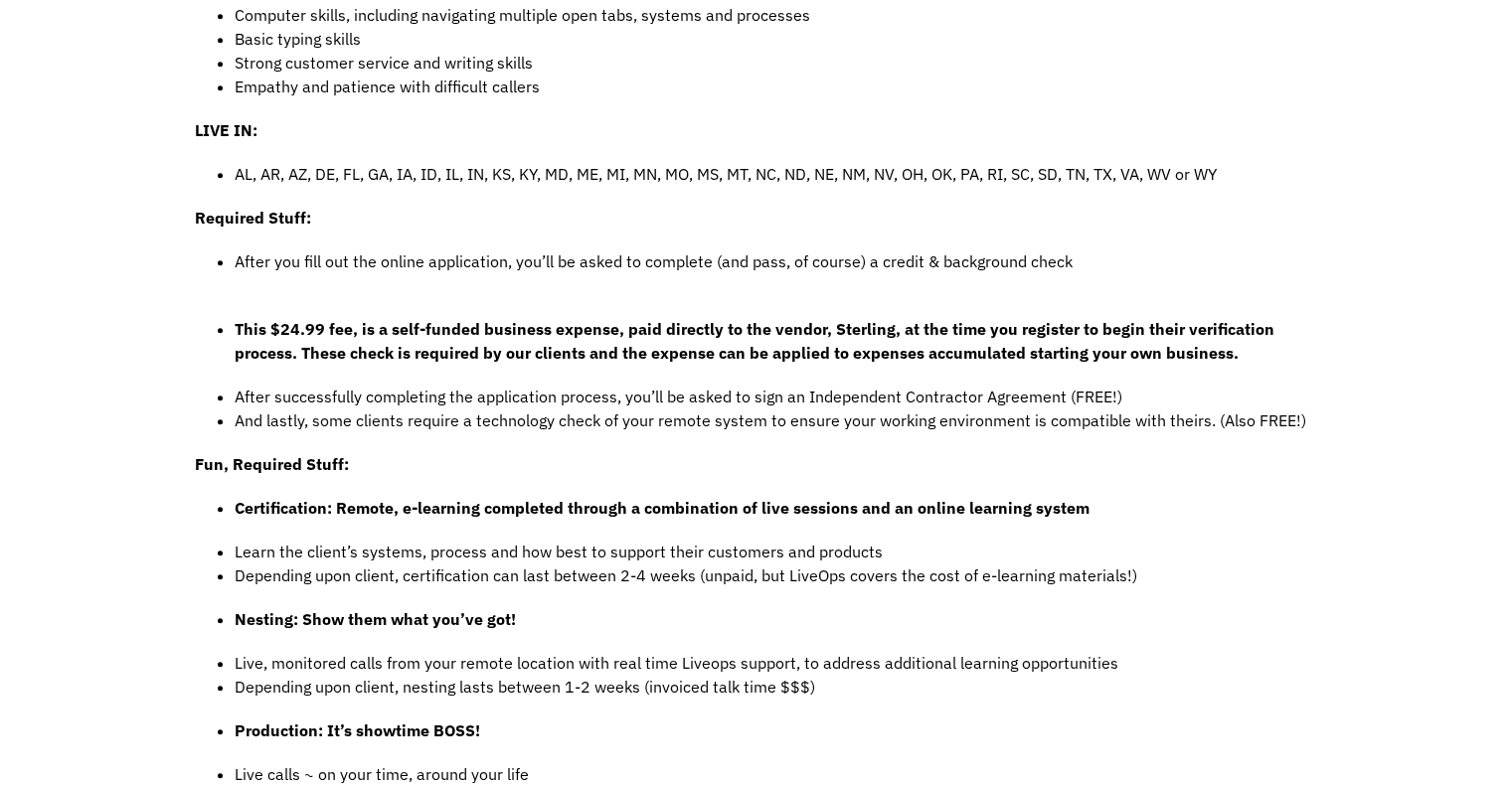 scroll, scrollTop: 1093, scrollLeft: 0, axis: vertical 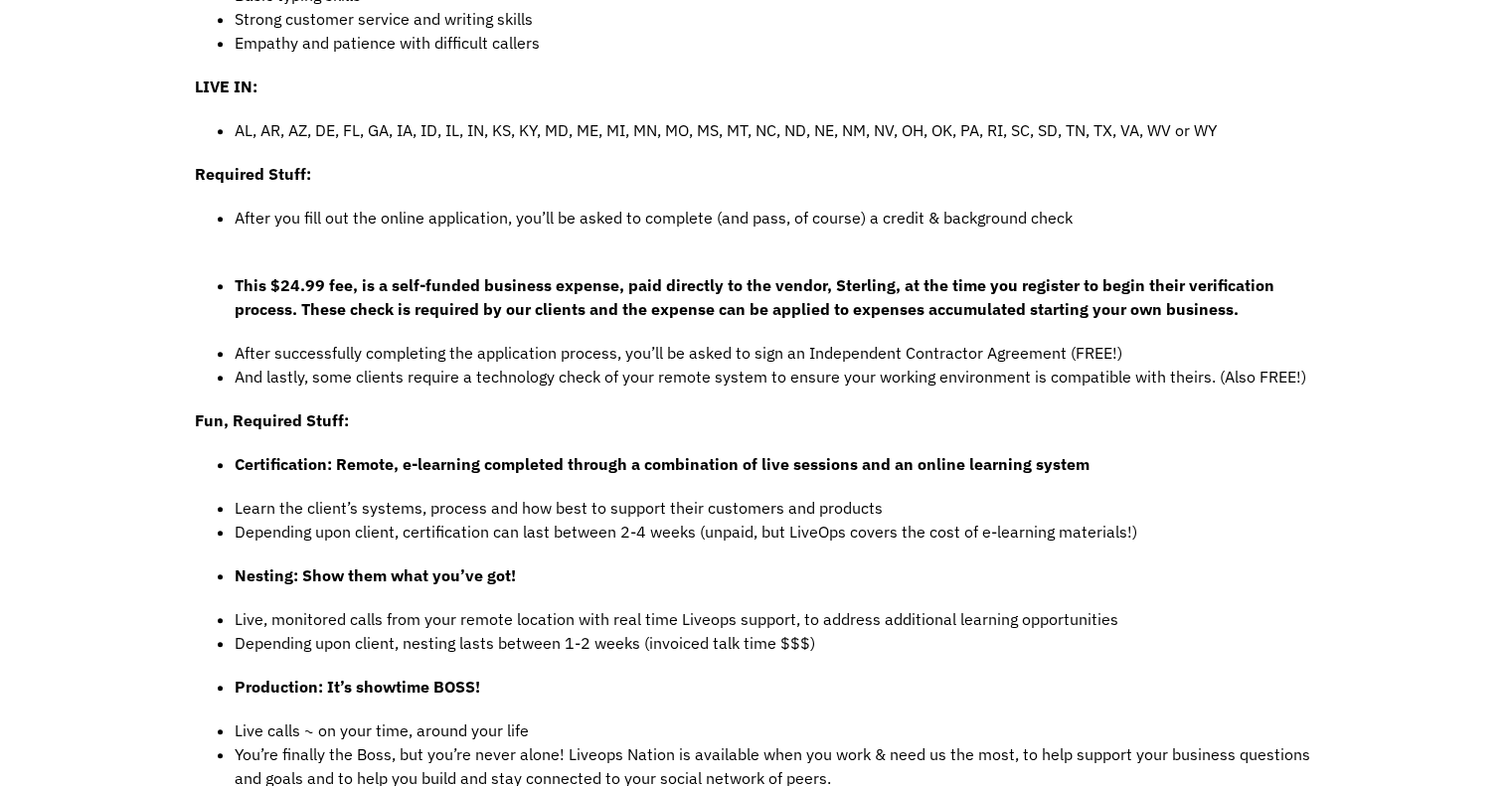drag, startPoint x: 847, startPoint y: 479, endPoint x: 521, endPoint y: 601, distance: 348.08045 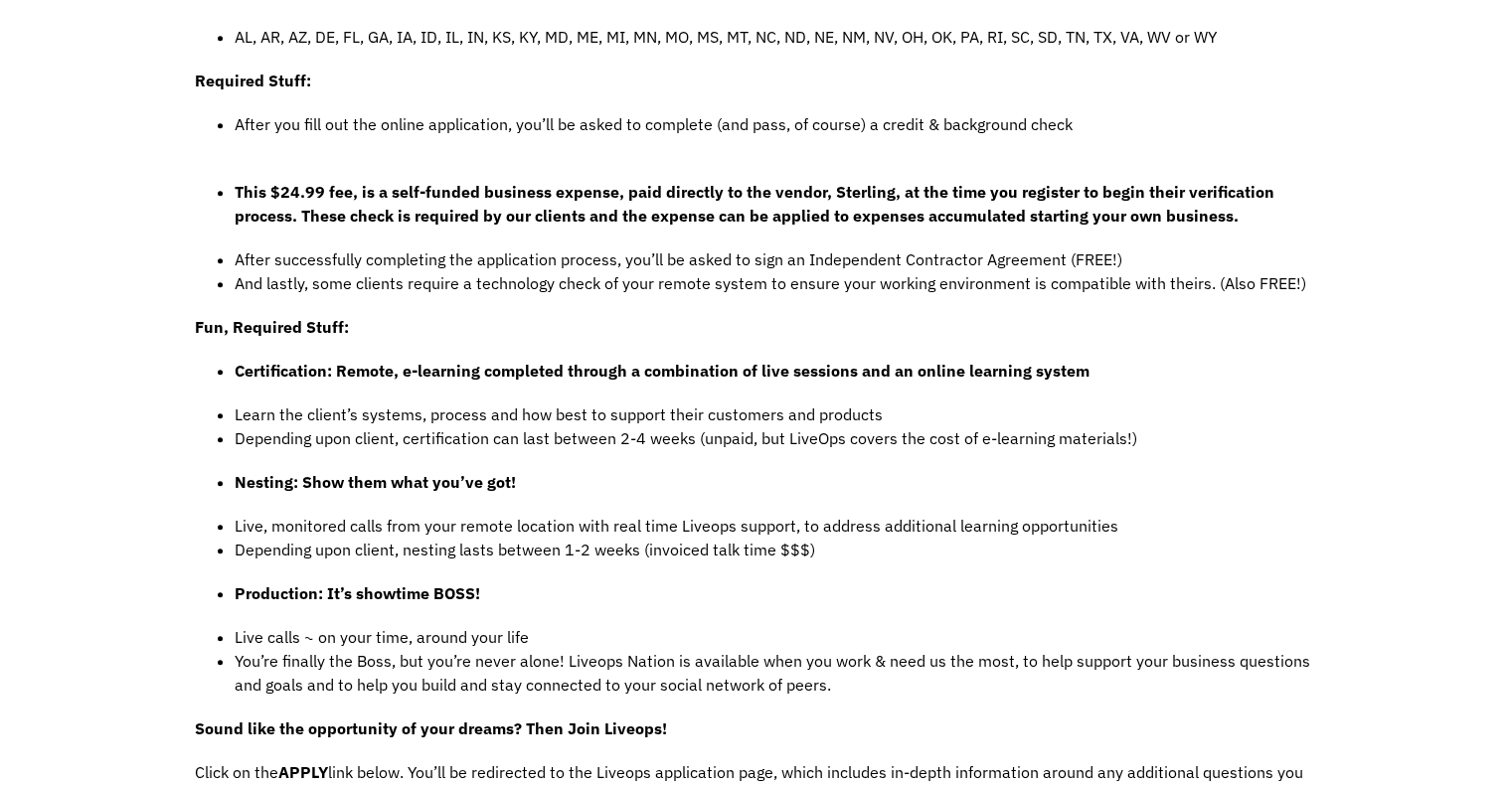 scroll, scrollTop: 1192, scrollLeft: 0, axis: vertical 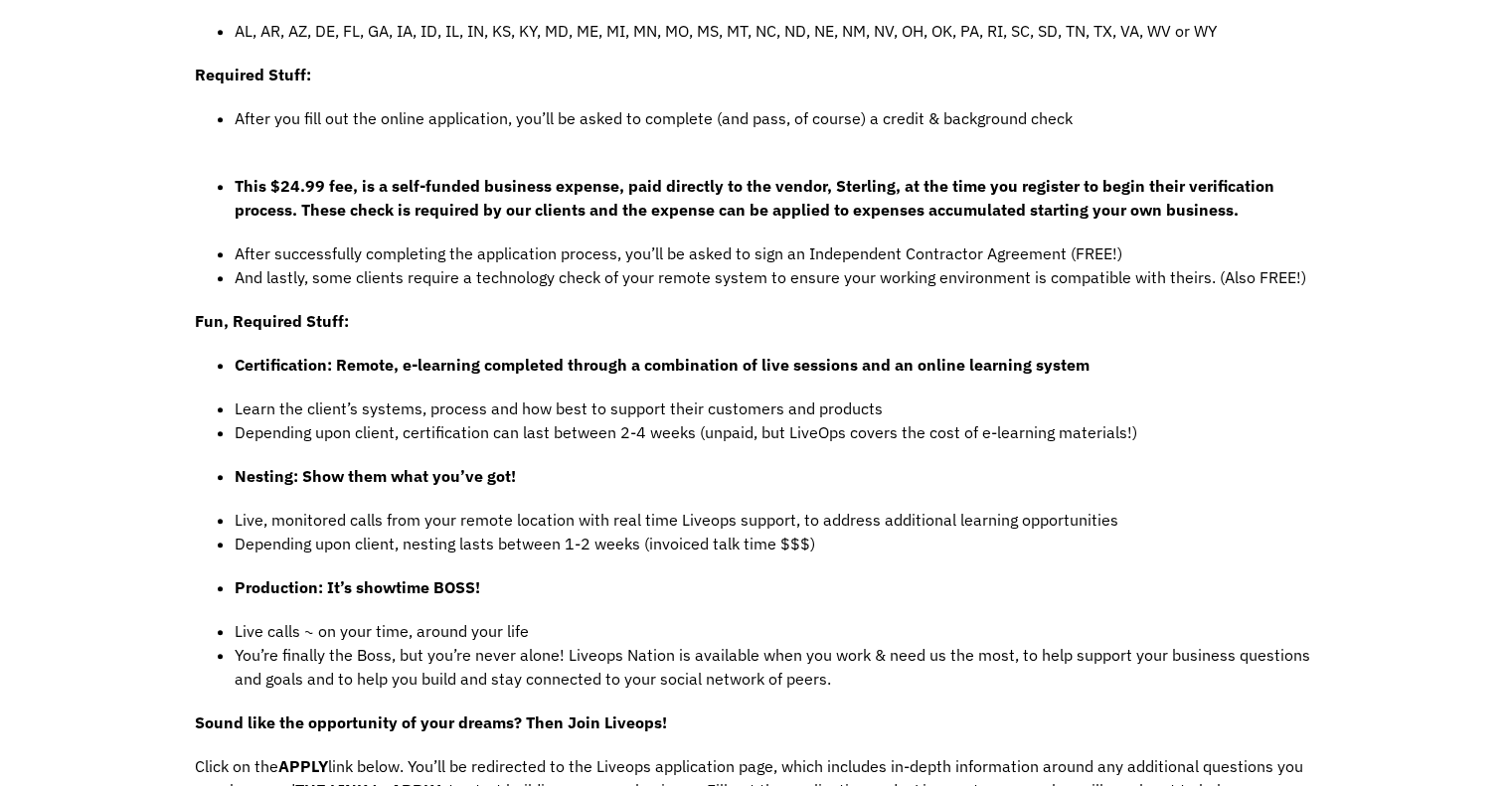 click on "As an Independent Contractor, Call Center Agent you'll provide virtual customer care services to our Fortune 500 customers across a variety of industries includingRetail, Healthcare, Non-Licensed Insurance and Tax Support. You'll have the flexibility to choose when and where (HOME!) to provide services ~ you're your own boss! Liveops is ranked #3 in FlexJob's 2021 Top 100 Companies with Remote Jobs As an Independent Contractor, Call CenterRepresentative Agent you'll provide virtual customer care services to Liveops Fortune 500 customers across a variety of industries including Retail, Healthcare, Non-Licensed Insurance, and Tax Support all from the comfort of your own home! As a successful self-employed, Call Center Agent you: CAN:   Work from home or any quiet place, where you feel most comfortable   Set your own schedule to flex around the care of the really important people & things in your life   Enjoy the autonomy of being your own boss     Work to live, not live to work   HAVE:             LIVE IN:" at bounding box center [756, 80] 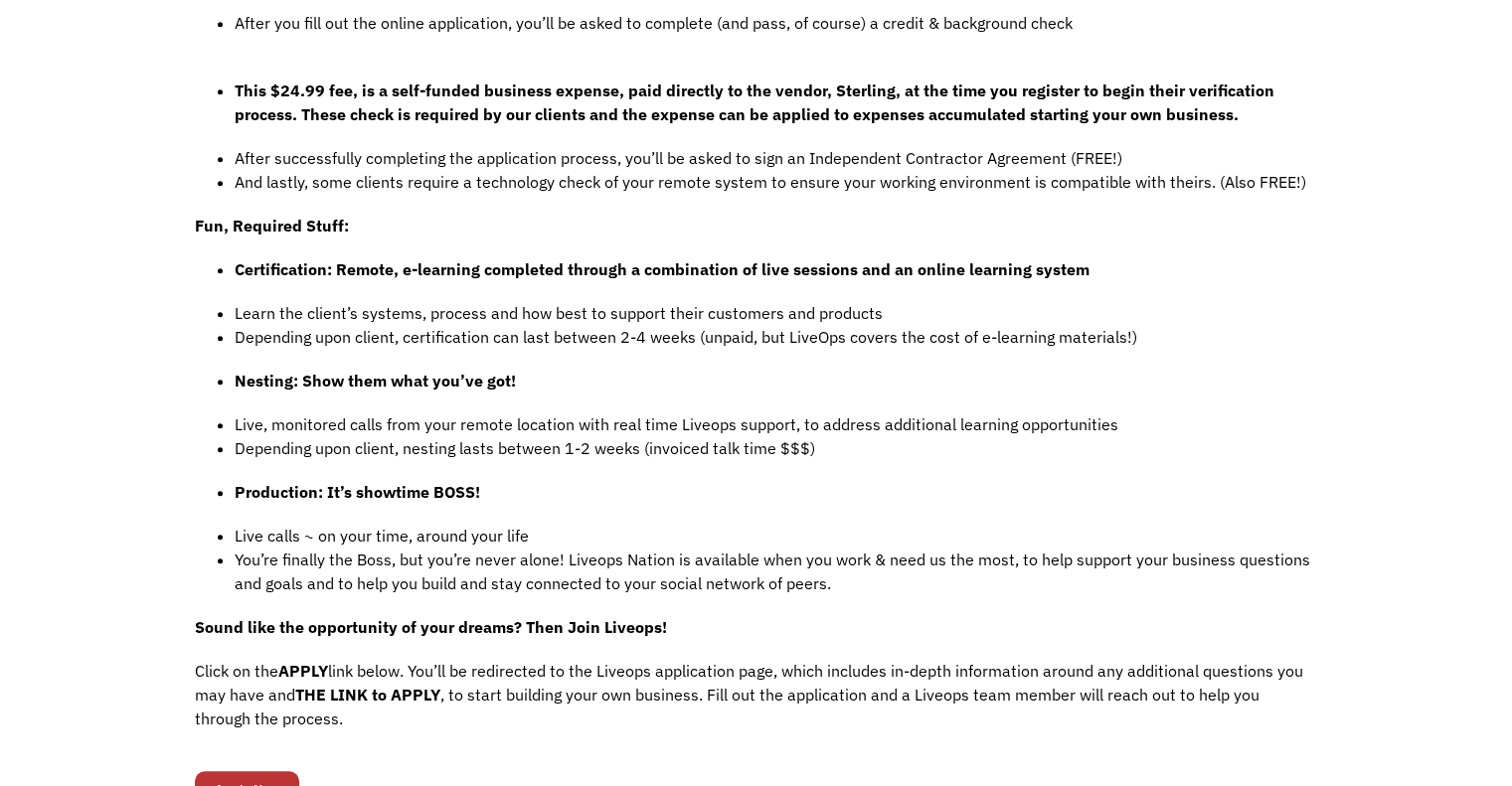 scroll, scrollTop: 1292, scrollLeft: 0, axis: vertical 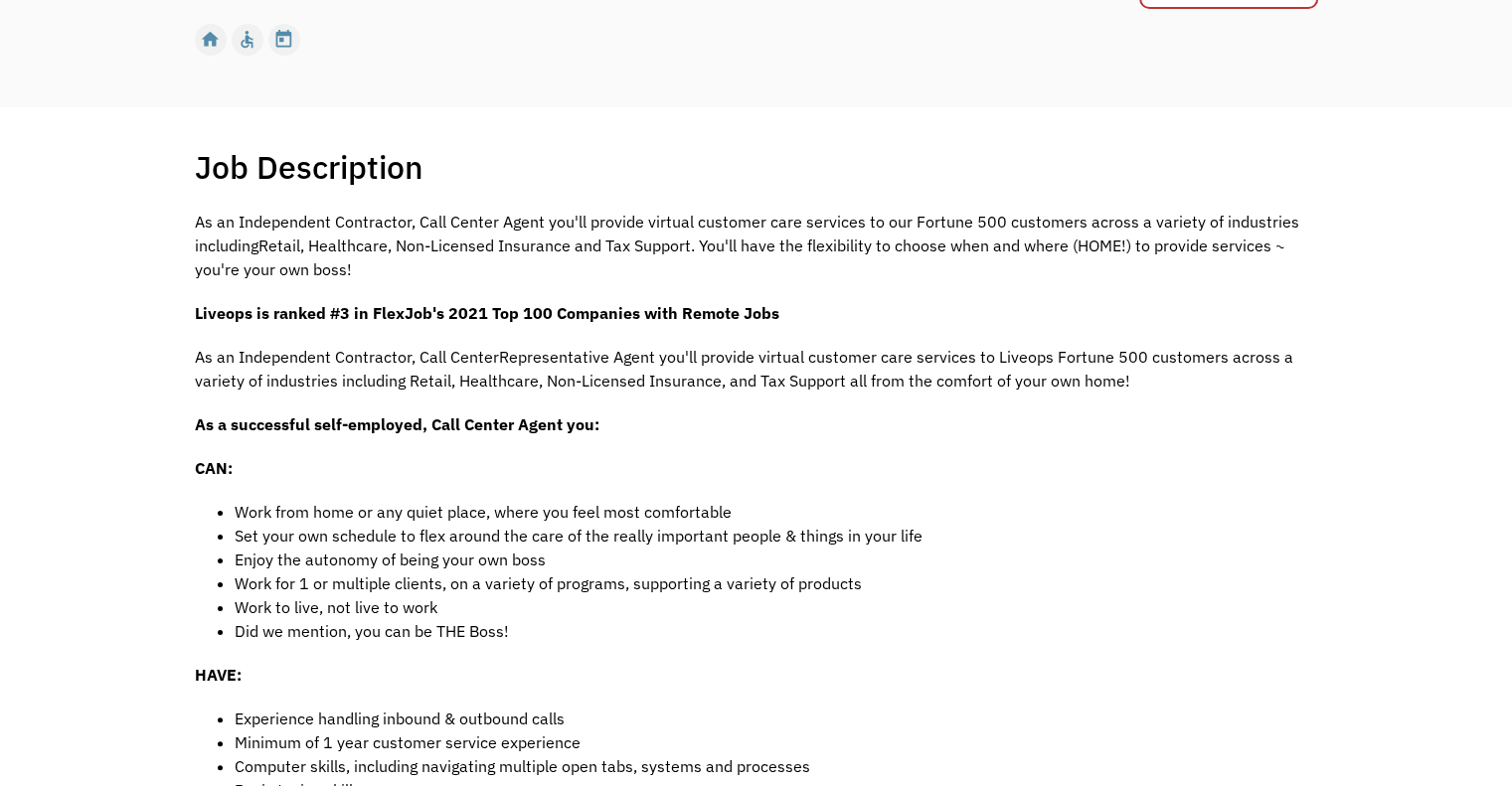 drag, startPoint x: 854, startPoint y: 588, endPoint x: 155, endPoint y: 233, distance: 783.9809 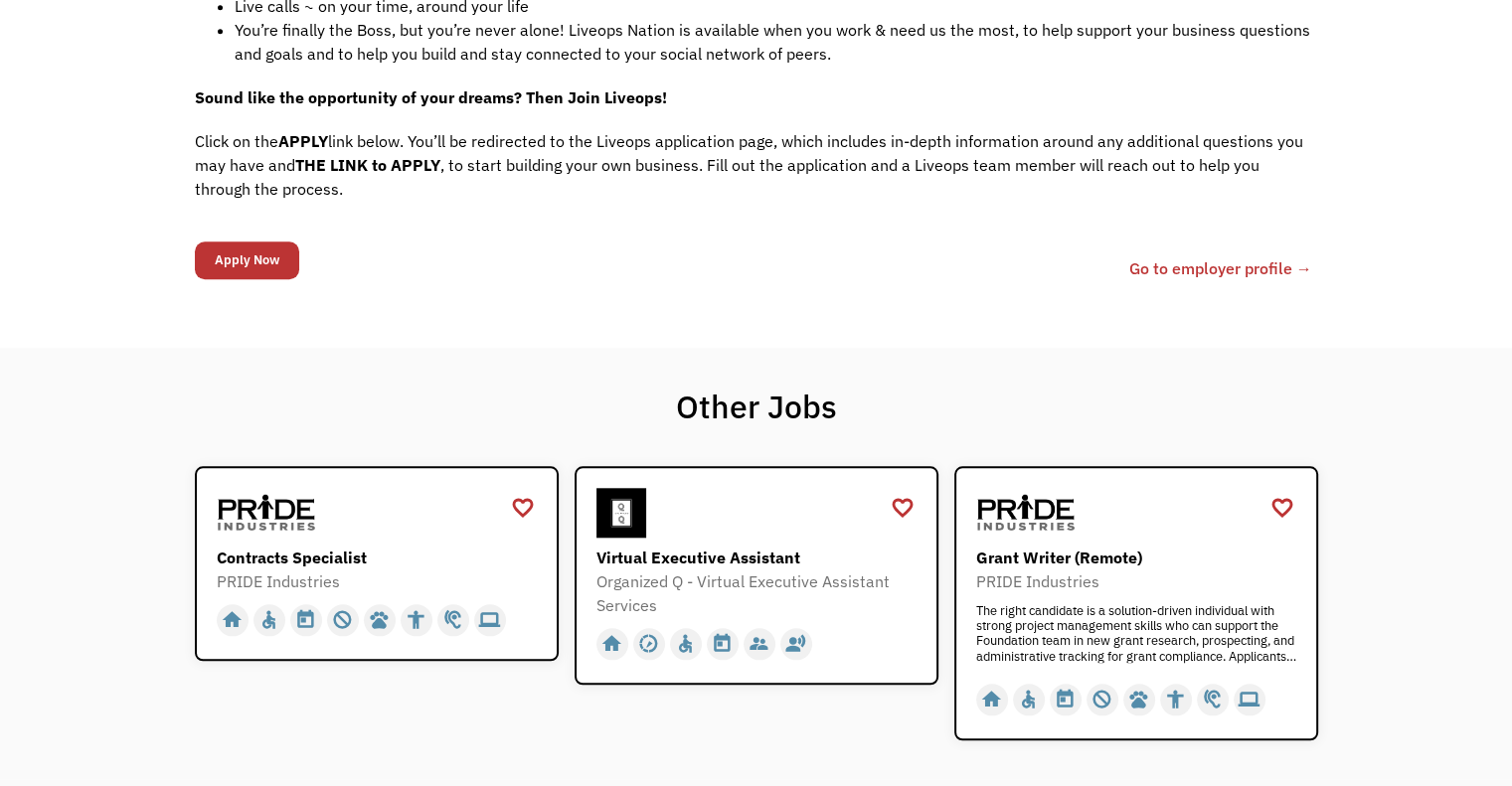 scroll, scrollTop: 1789, scrollLeft: 0, axis: vertical 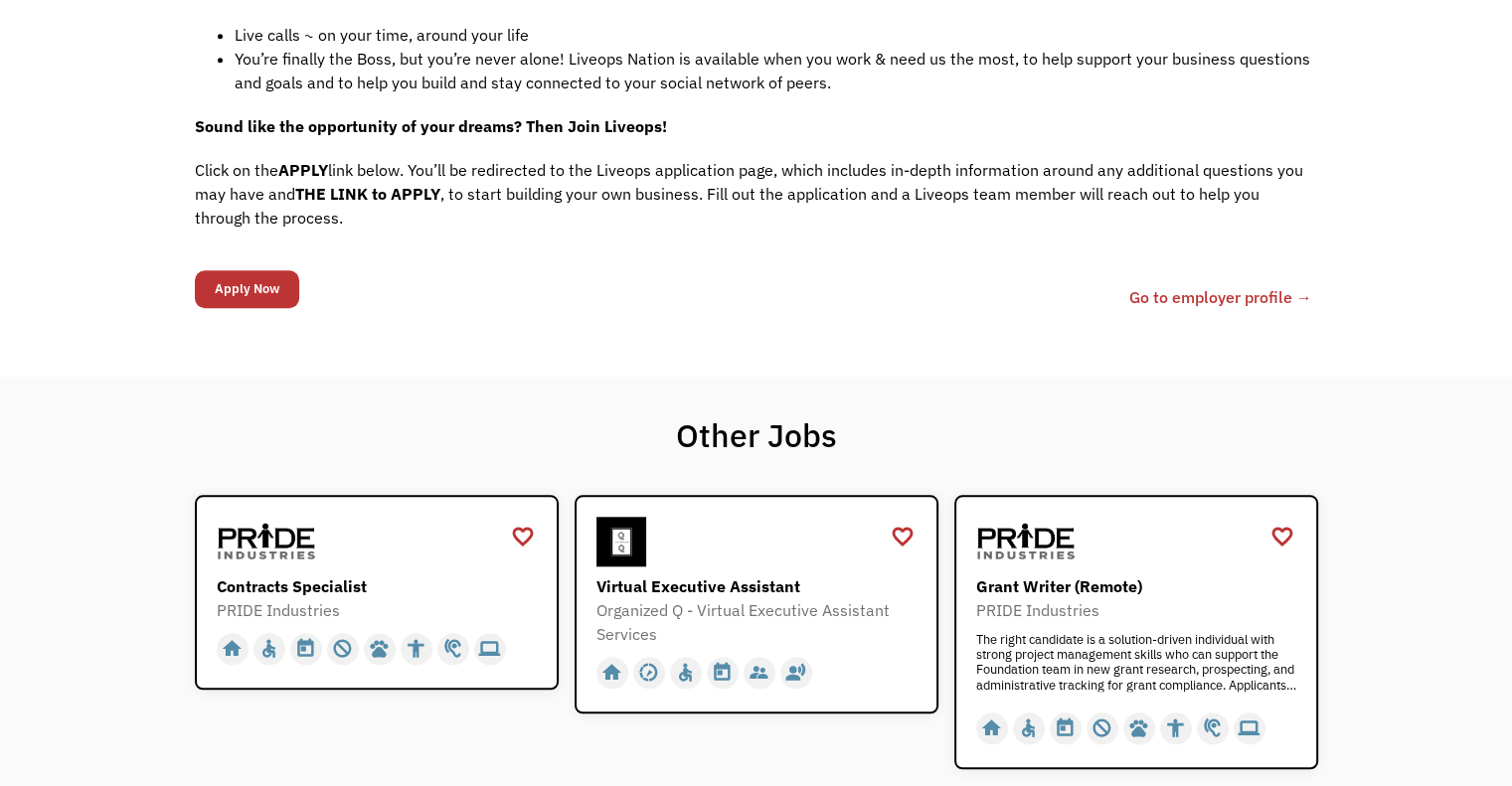 click on "6807d9f97c773ec7f238e110 [EMAIL] [FIRST] [LAST] https://webflow.com/files/5bad090c54fd3cec09571c85/formUploads/217153cb-8ceb-475d-8782-1b1c2c9acf95.docx Reliable, Dependable, Calm in a chaotic situation, Creative virtual-customer-service-representative-2
Virtual Customer Service Representative
https://join.liveops.com/job/remote-work-from-home-independent-contractor-call-center-representative/?utm_source=chronicallycapable&utm_medium=jobboard&utm_campaign=chronicallycapablewaccs
5e44262cf4f06c209e841555
Liveops
5e44215f3bb639c269fe2789
728
1456
6807d9f97c773ec7f238e110
webflowid 1-Click Apply You applied!  🎉 Oops! Something went wrong while submitting the form. 6807d9f97c773ec7f238e110 [EMAIL] [FIRST] [LAST] virtual-customer-service-representative-2
Virtual Customer Service Representative
5e44262cf4f06c209e841555
Liveops
5e44215f3bb639c269fe2789
728
1456
6807d9f97c773ec7f238e110
webflowid Apply Now Apply now Go to employer profile →" at bounding box center (754, 296) 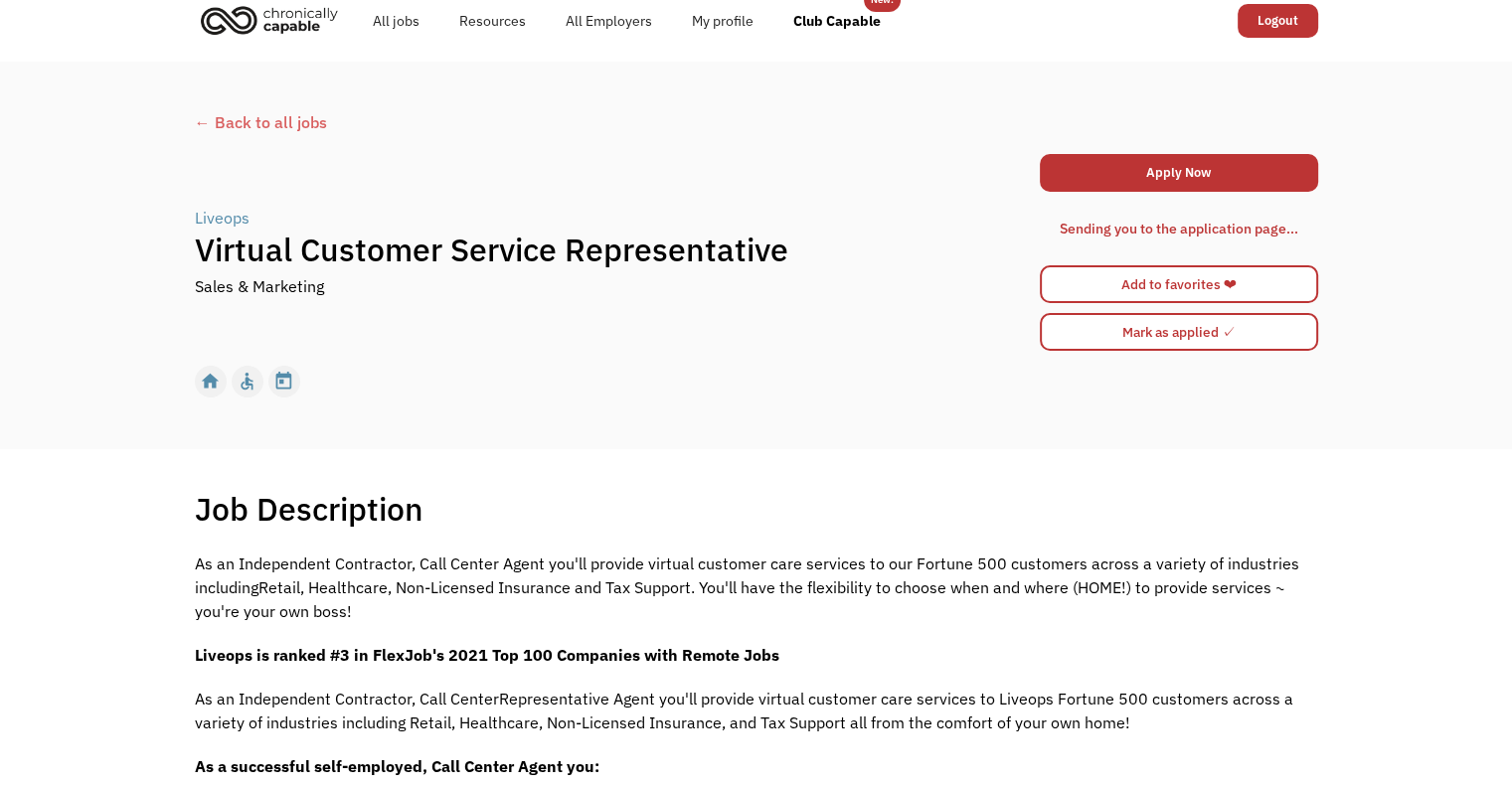 scroll, scrollTop: 0, scrollLeft: 0, axis: both 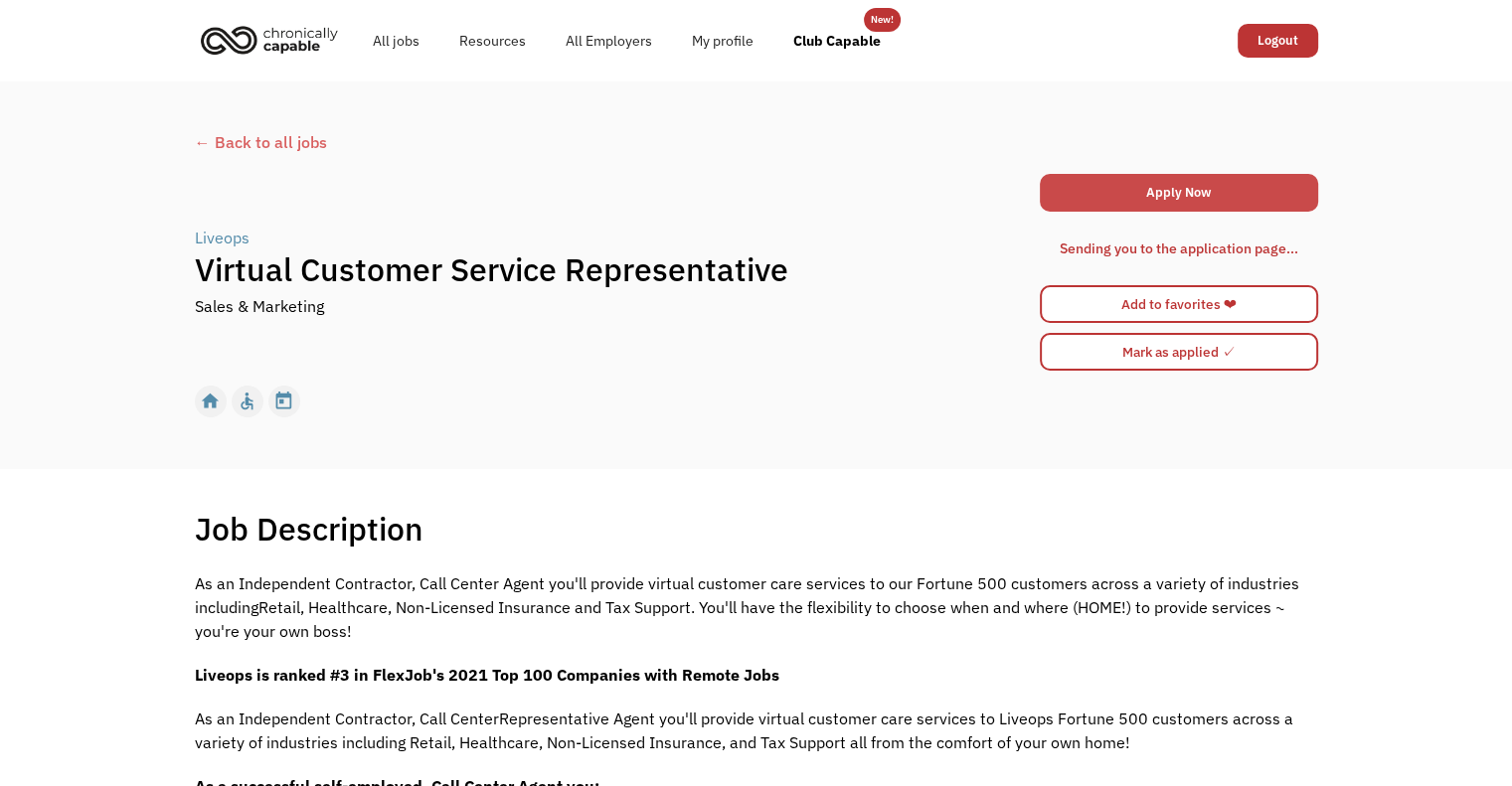 click on "Apply Now" at bounding box center (1179, 193) 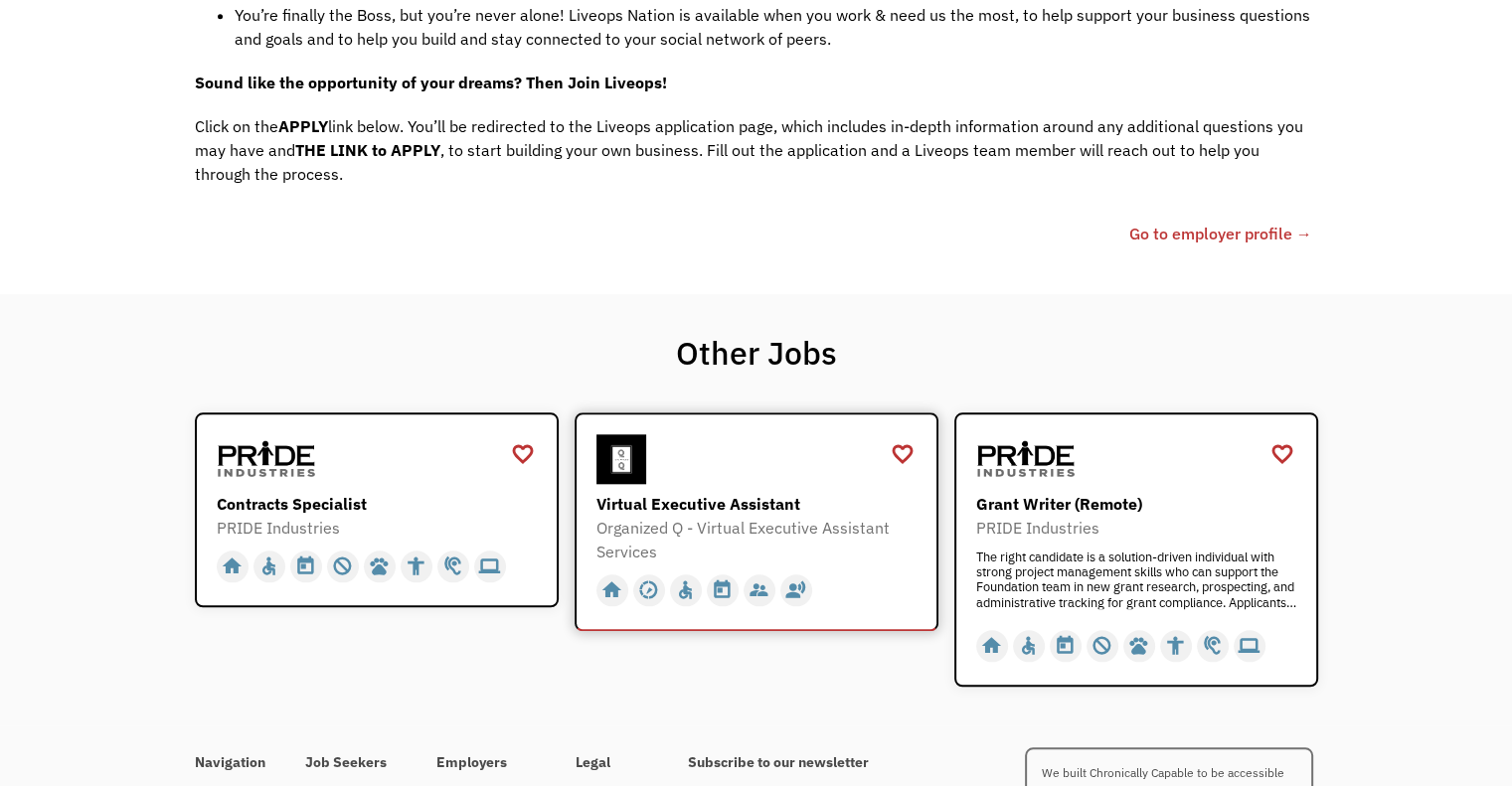 scroll, scrollTop: 1871, scrollLeft: 0, axis: vertical 